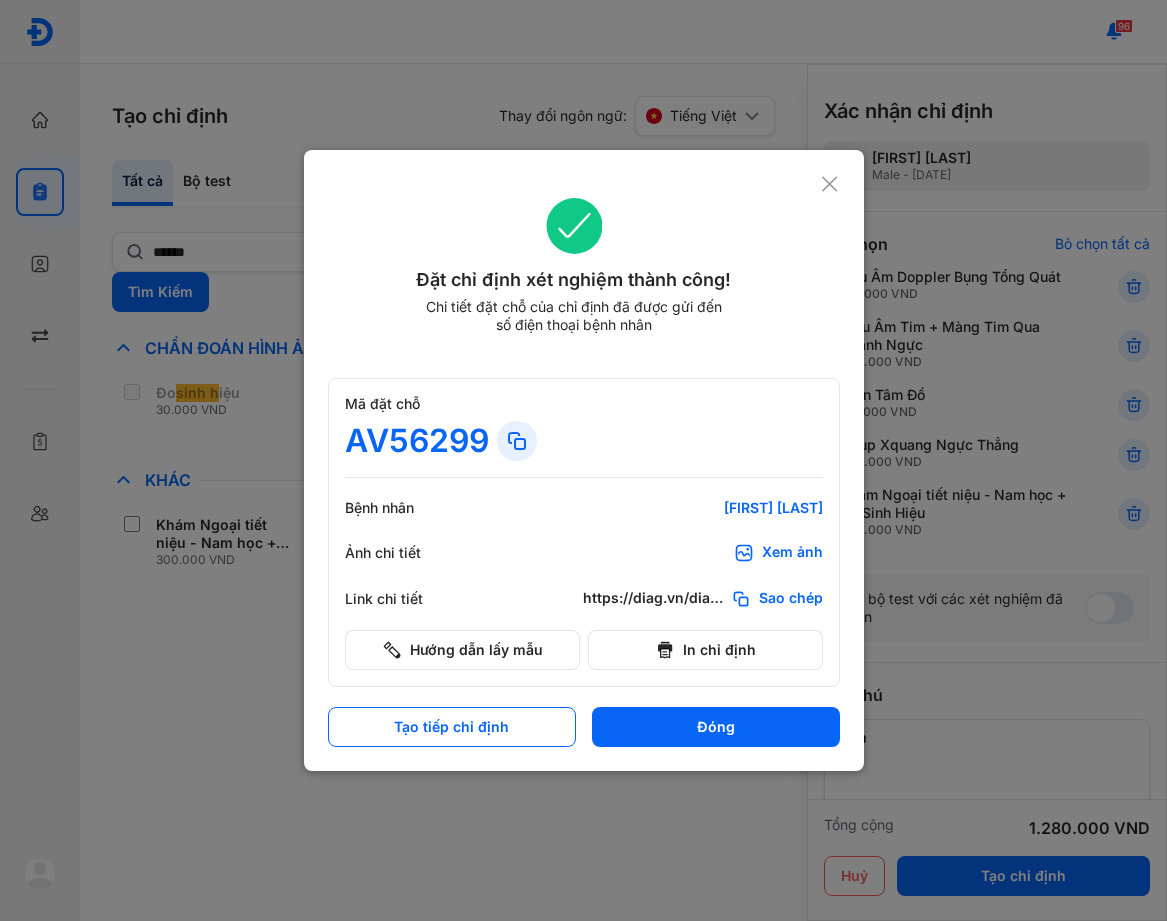 scroll, scrollTop: 0, scrollLeft: 0, axis: both 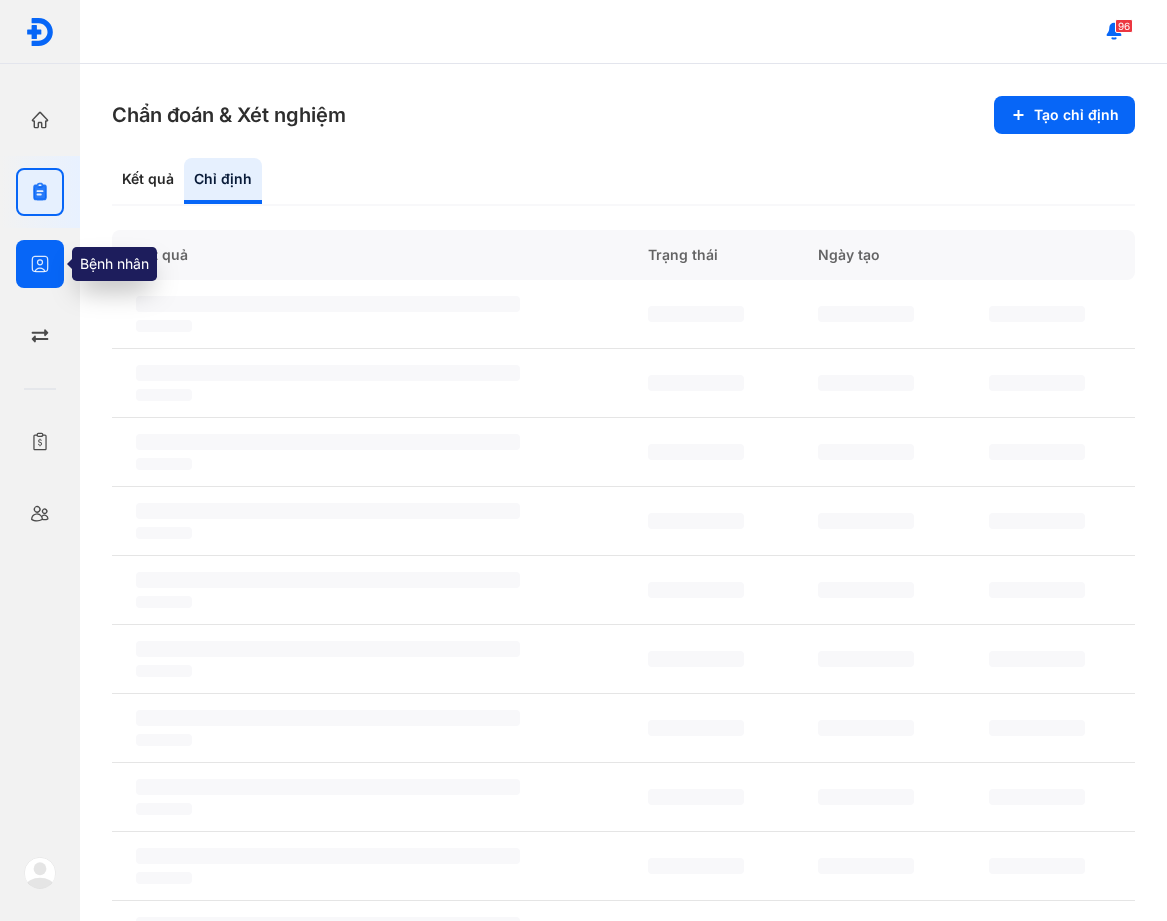 click at bounding box center [40, 264] 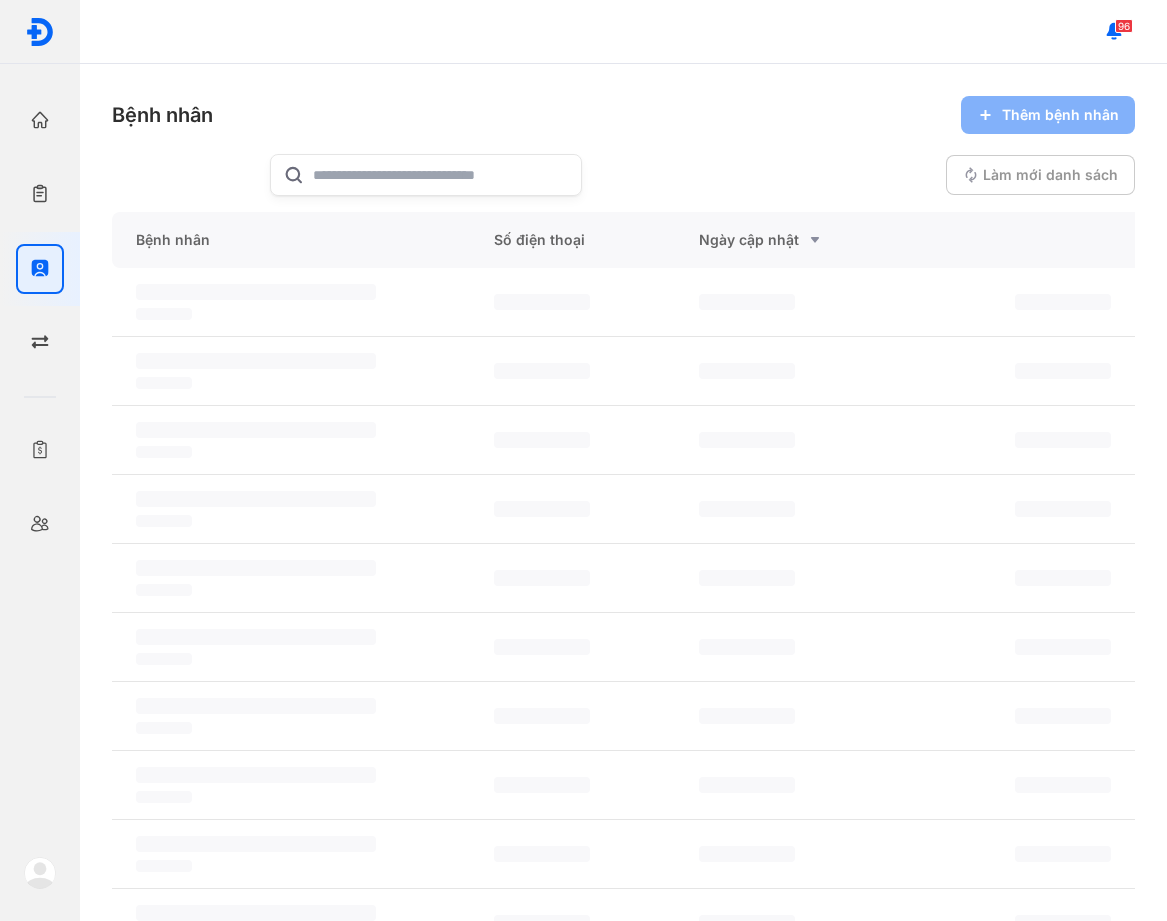drag, startPoint x: 648, startPoint y: 180, endPoint x: 721, endPoint y: 168, distance: 73.97973 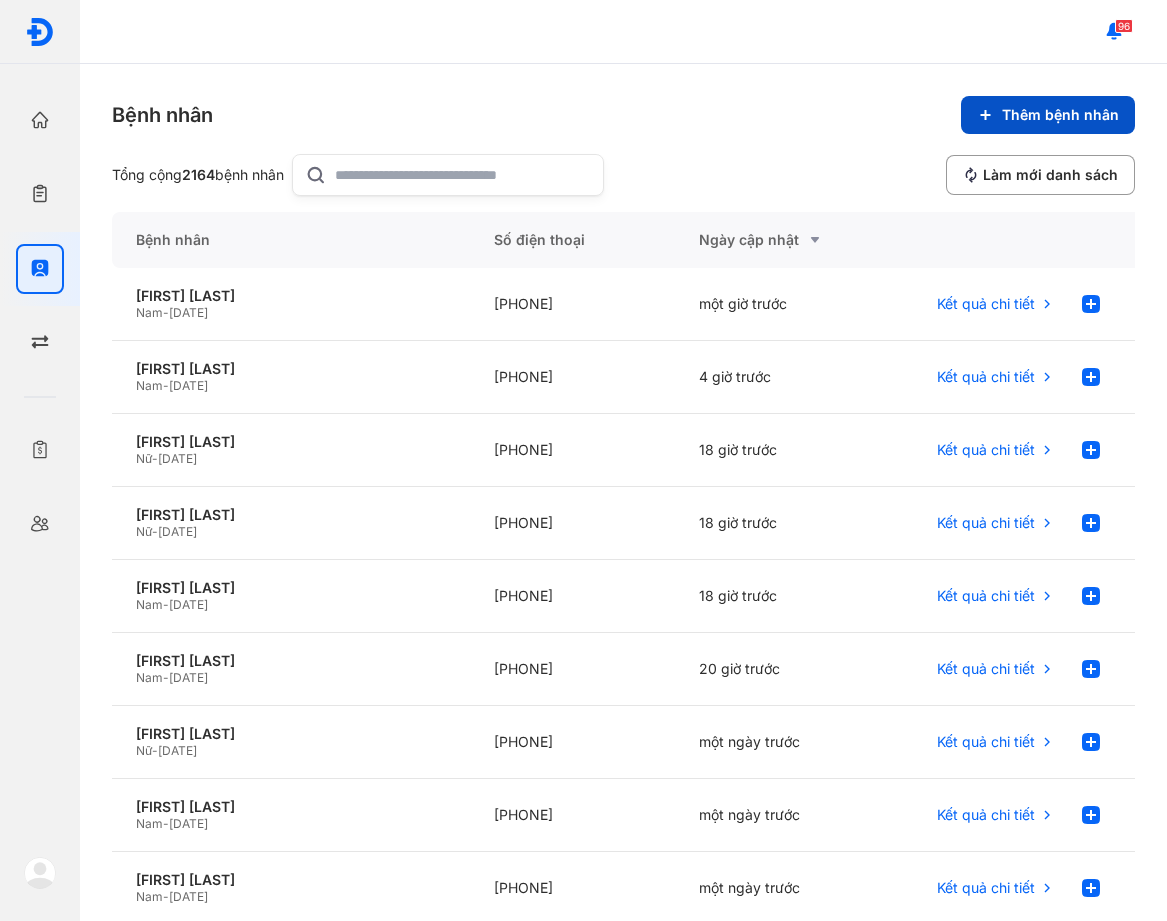 click on "Thêm bệnh nhân" 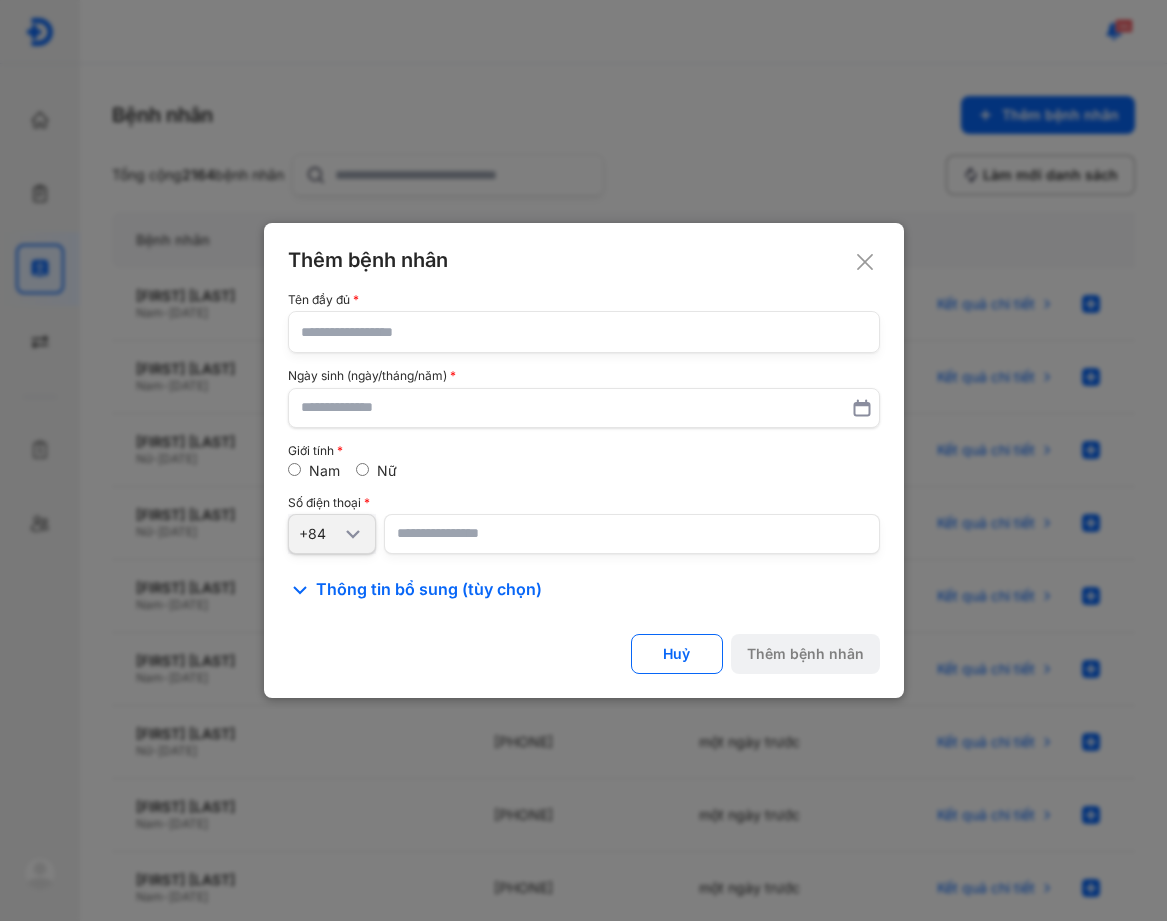 click on "Tên đầy đủ Ngày sinh (ngày/tháng/năm) Giới tính Nam Nữ Số điện thoại +84" 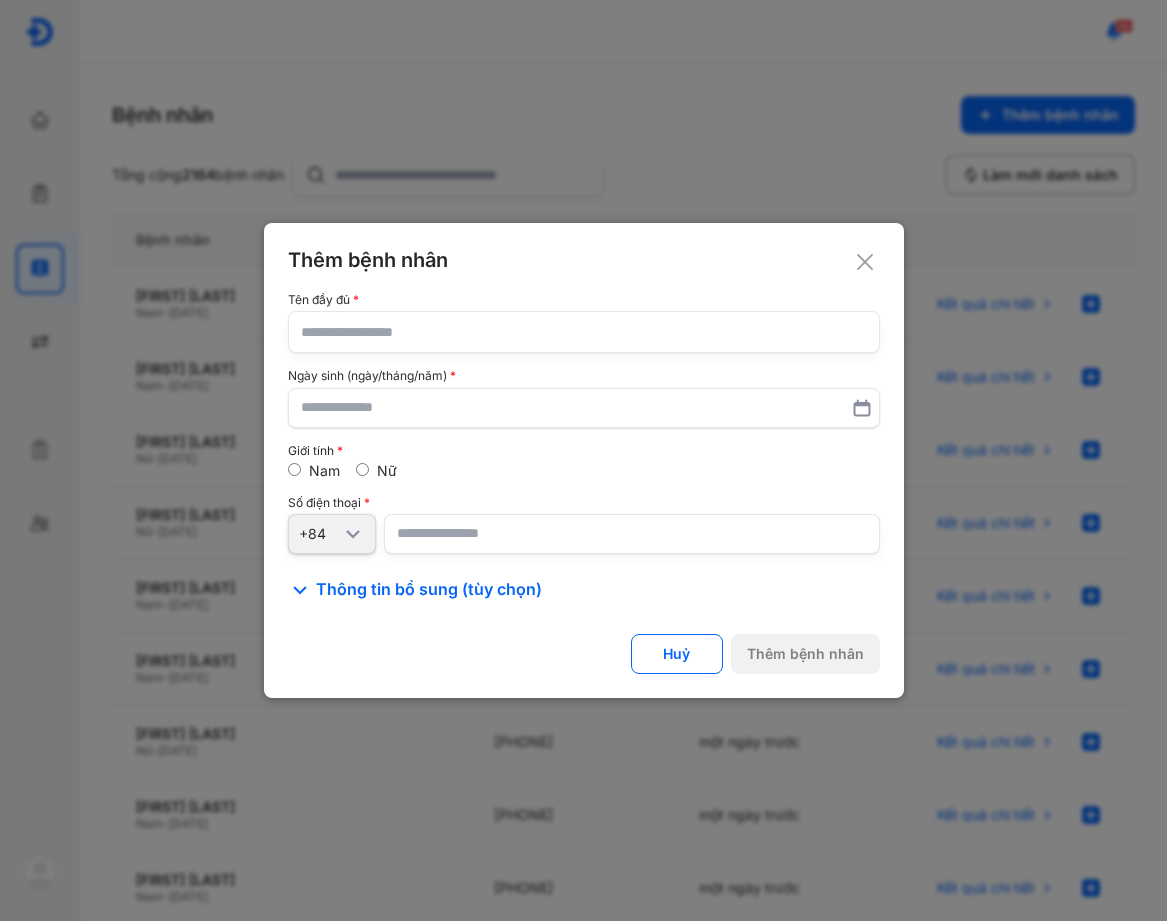 click 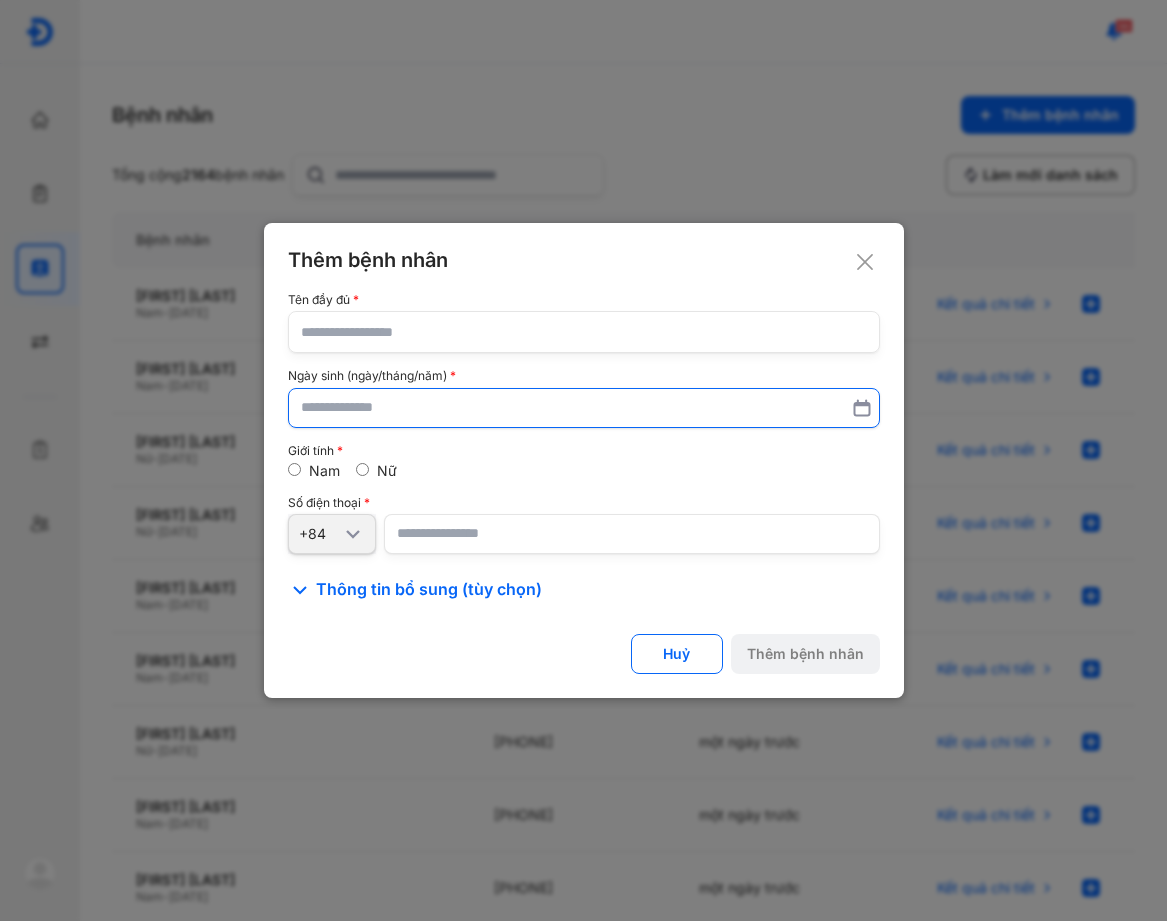 paste on "**********" 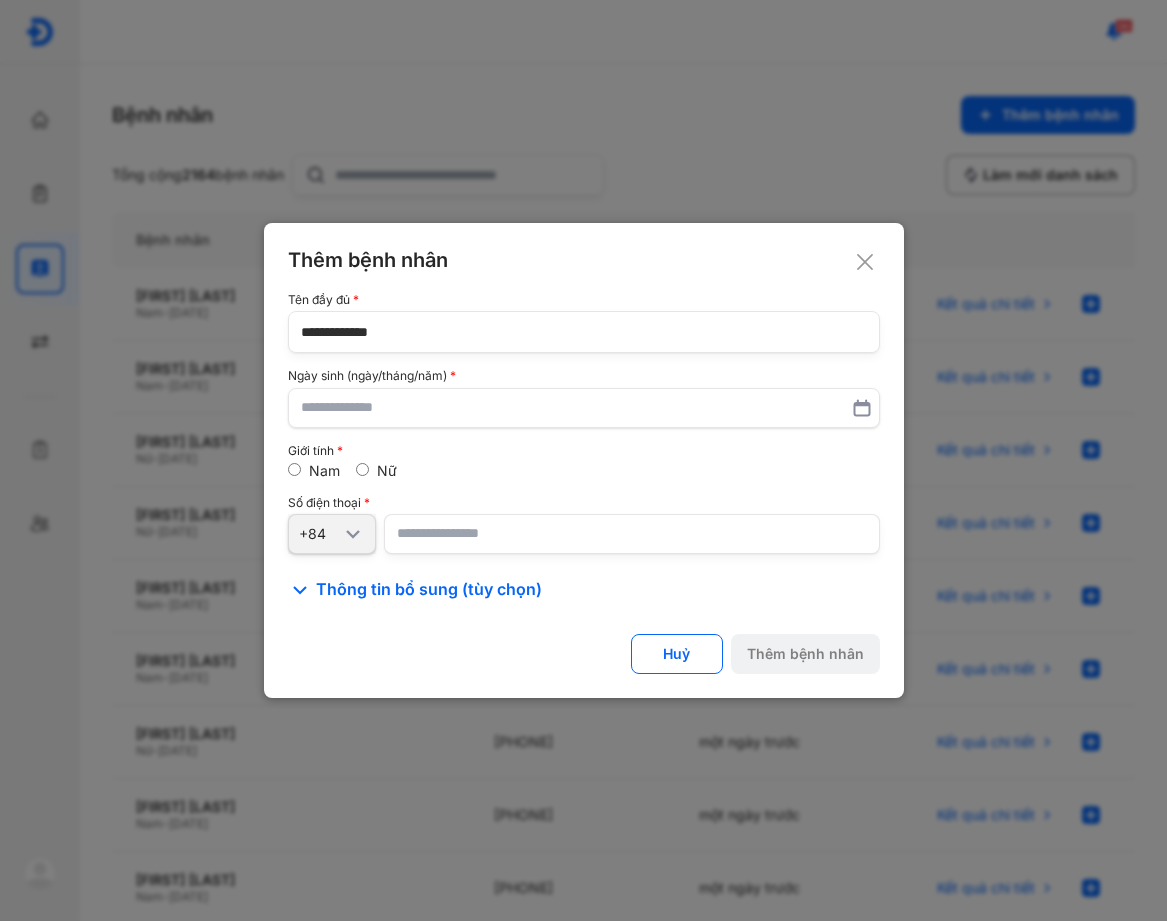type on "**********" 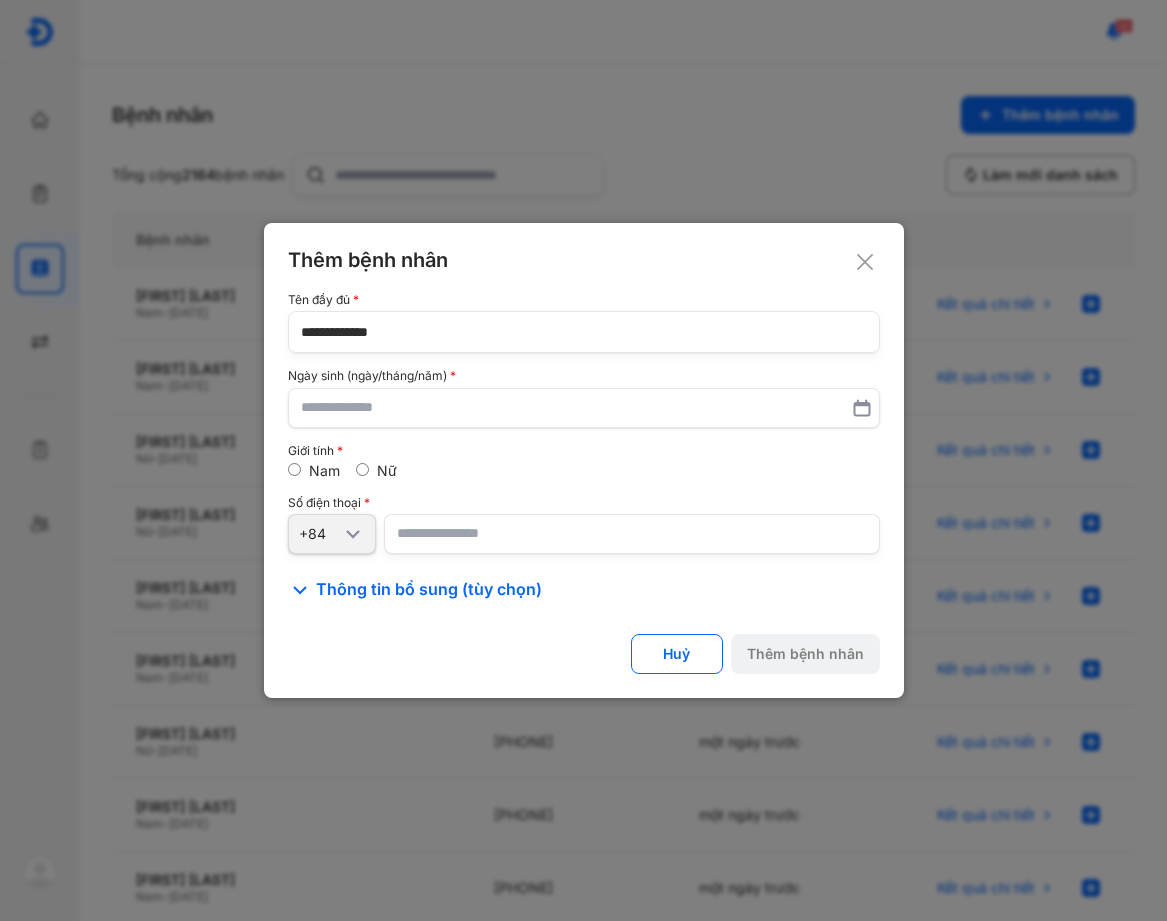 click on "**********" 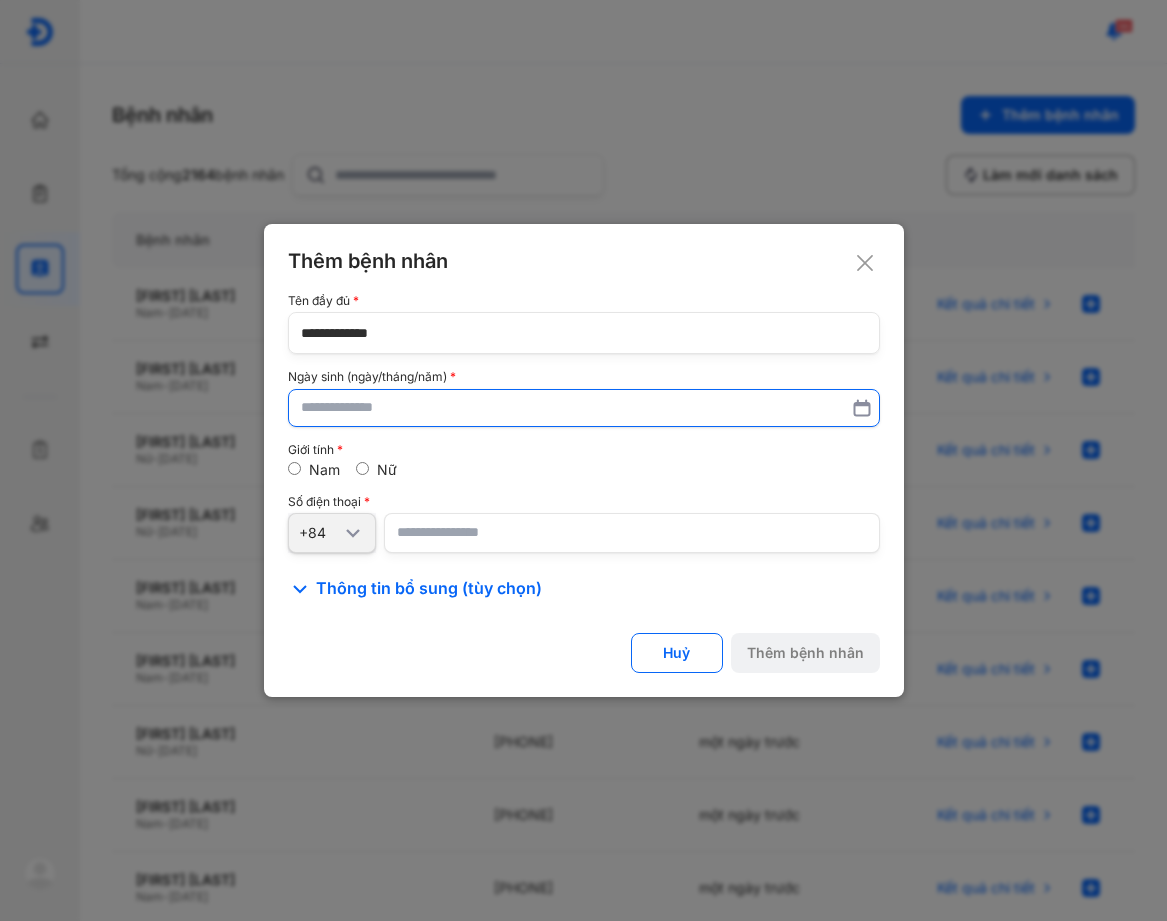 drag, startPoint x: 413, startPoint y: 412, endPoint x: 246, endPoint y: 171, distance: 293.20642 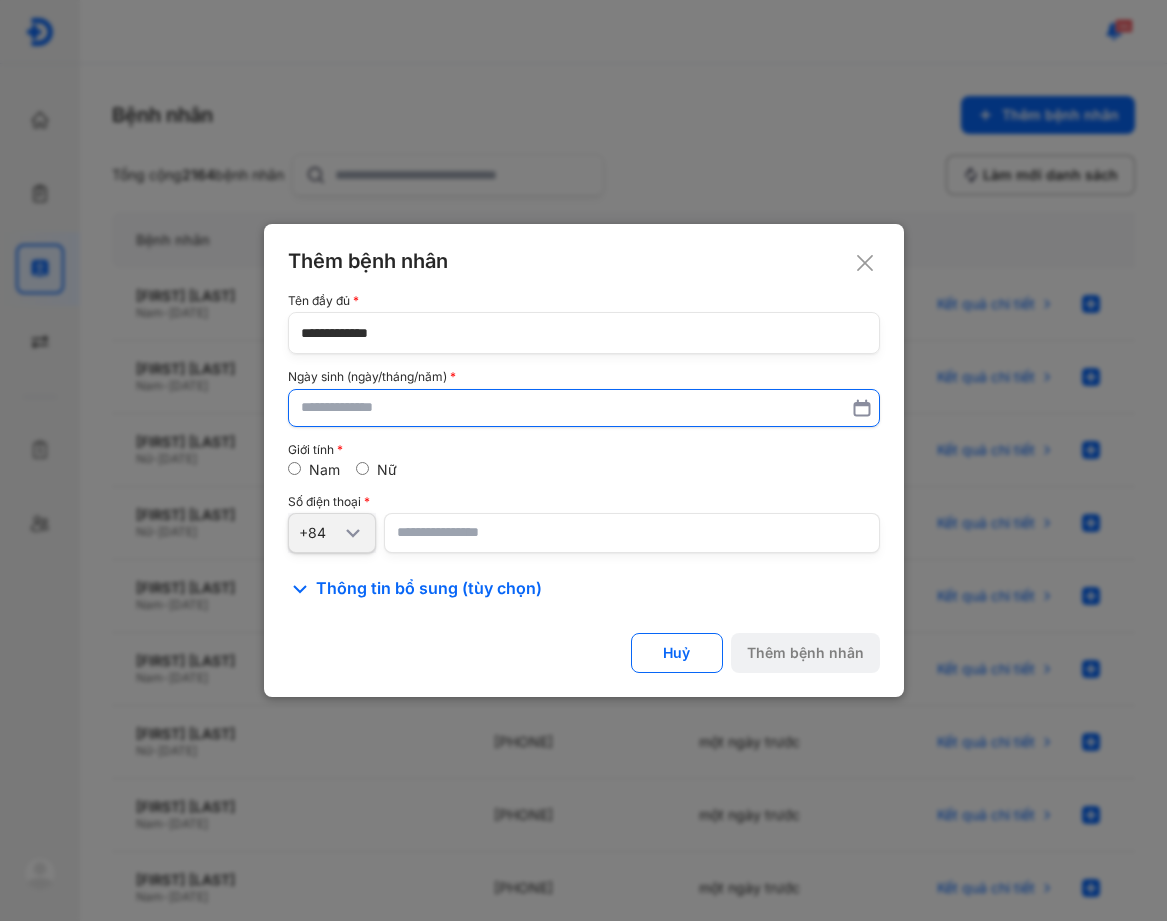 click at bounding box center (584, 408) 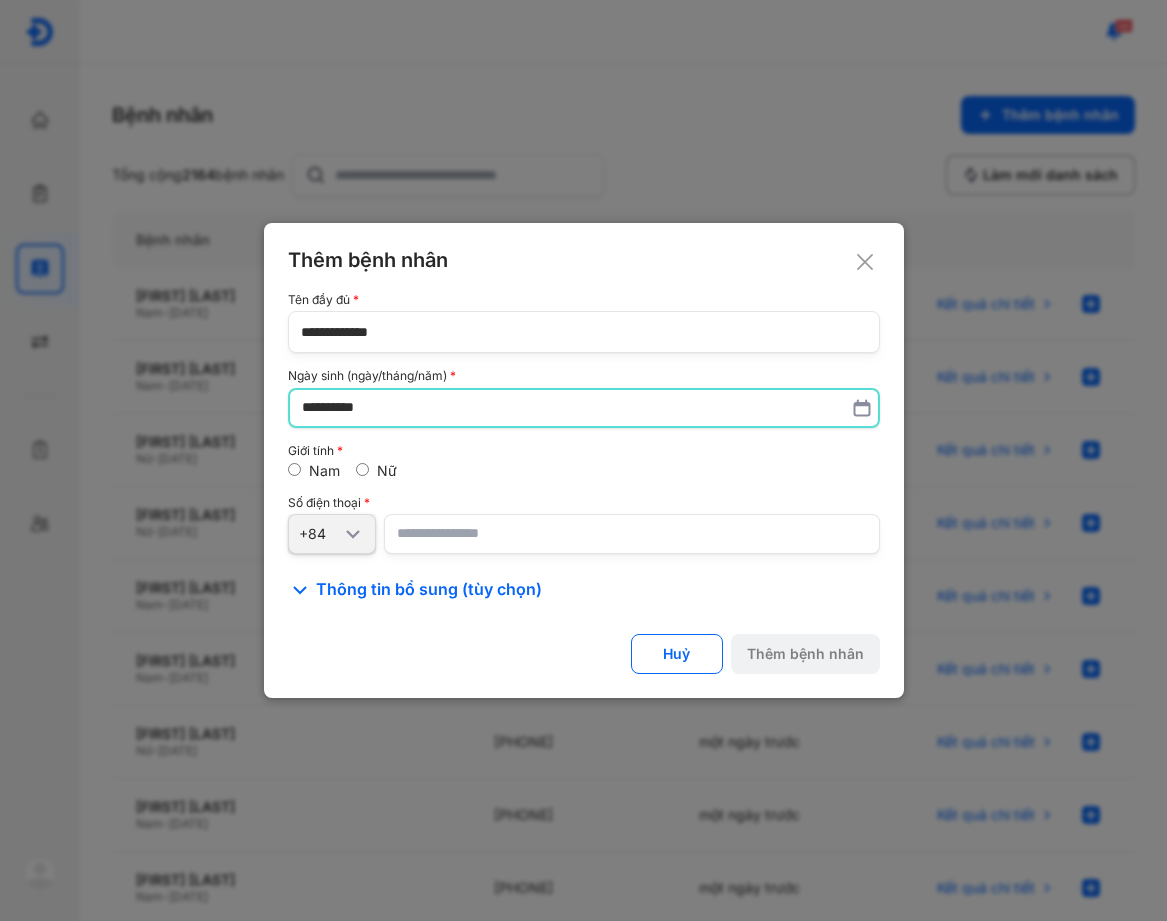 type on "**********" 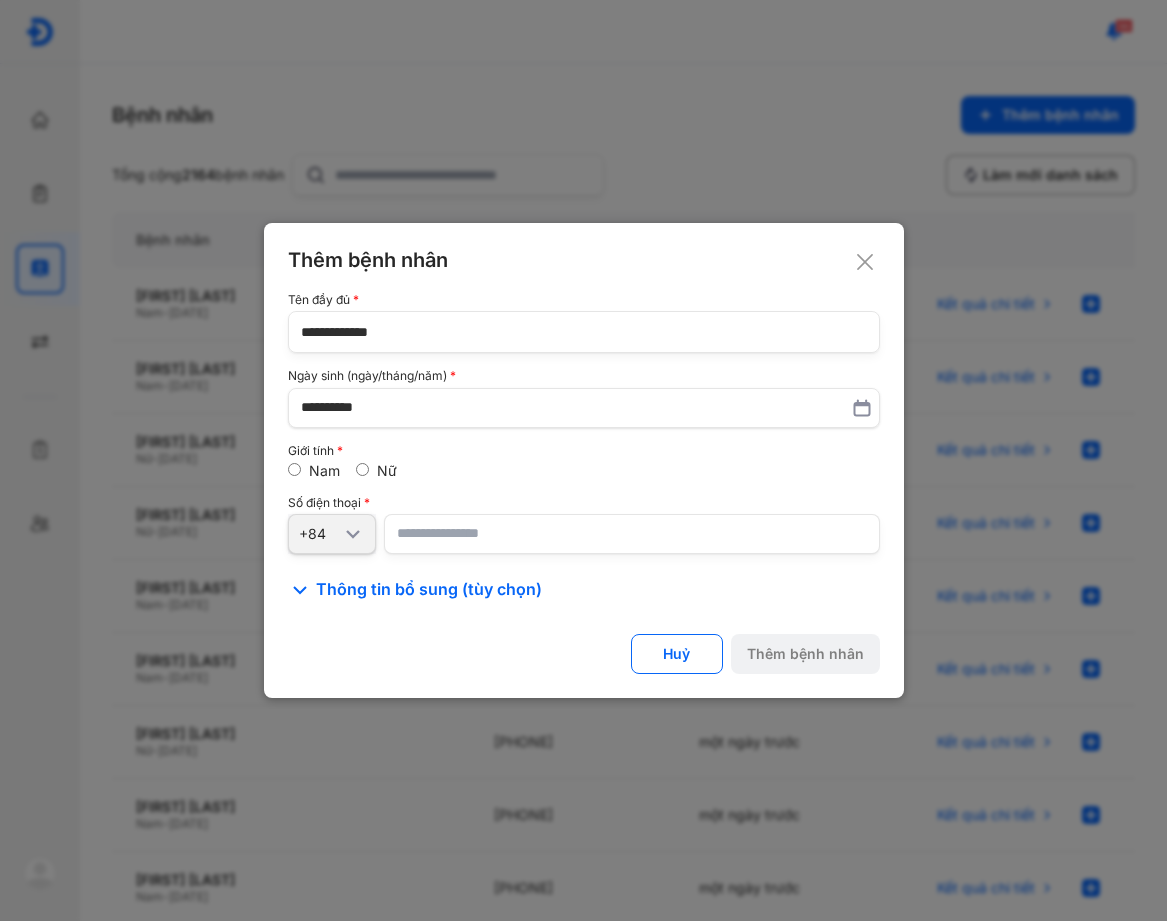 click at bounding box center [632, 534] 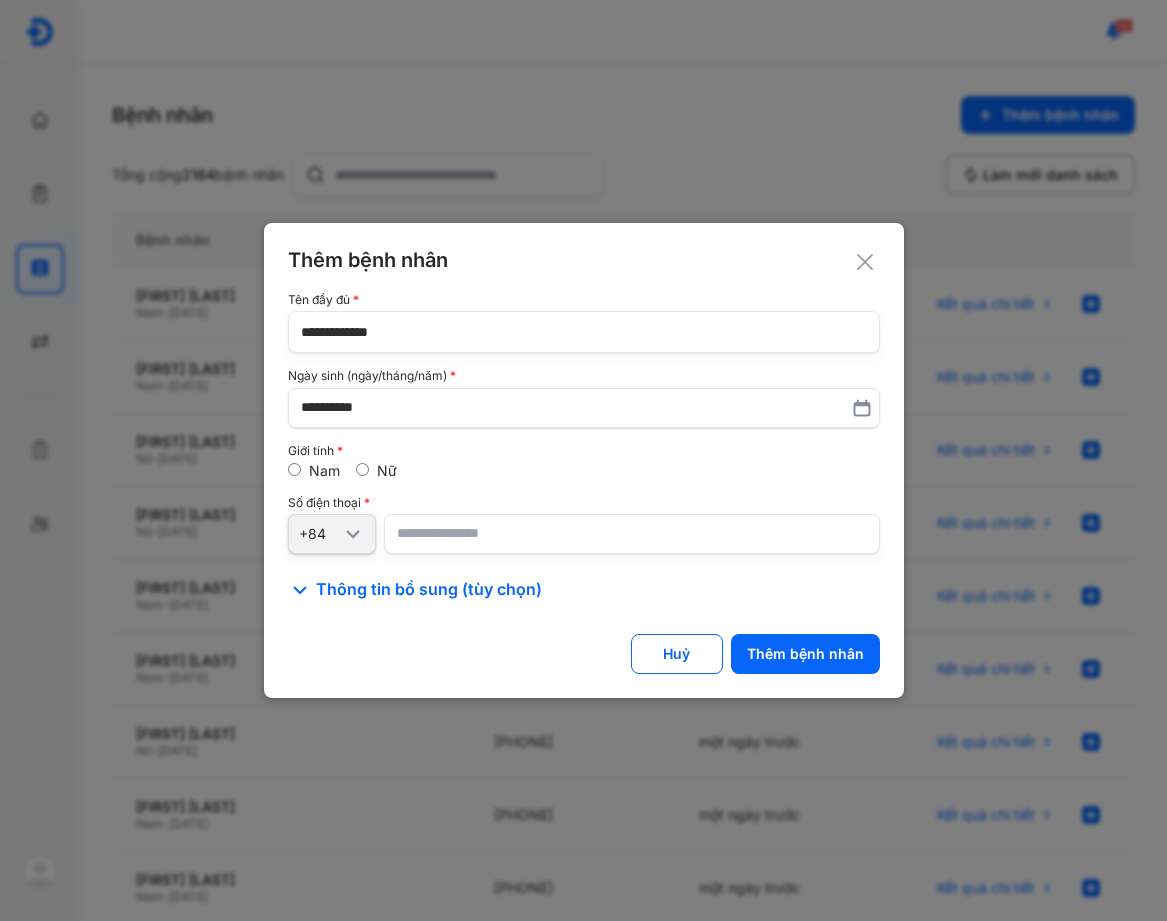 drag, startPoint x: 539, startPoint y: 499, endPoint x: 383, endPoint y: 484, distance: 156.7195 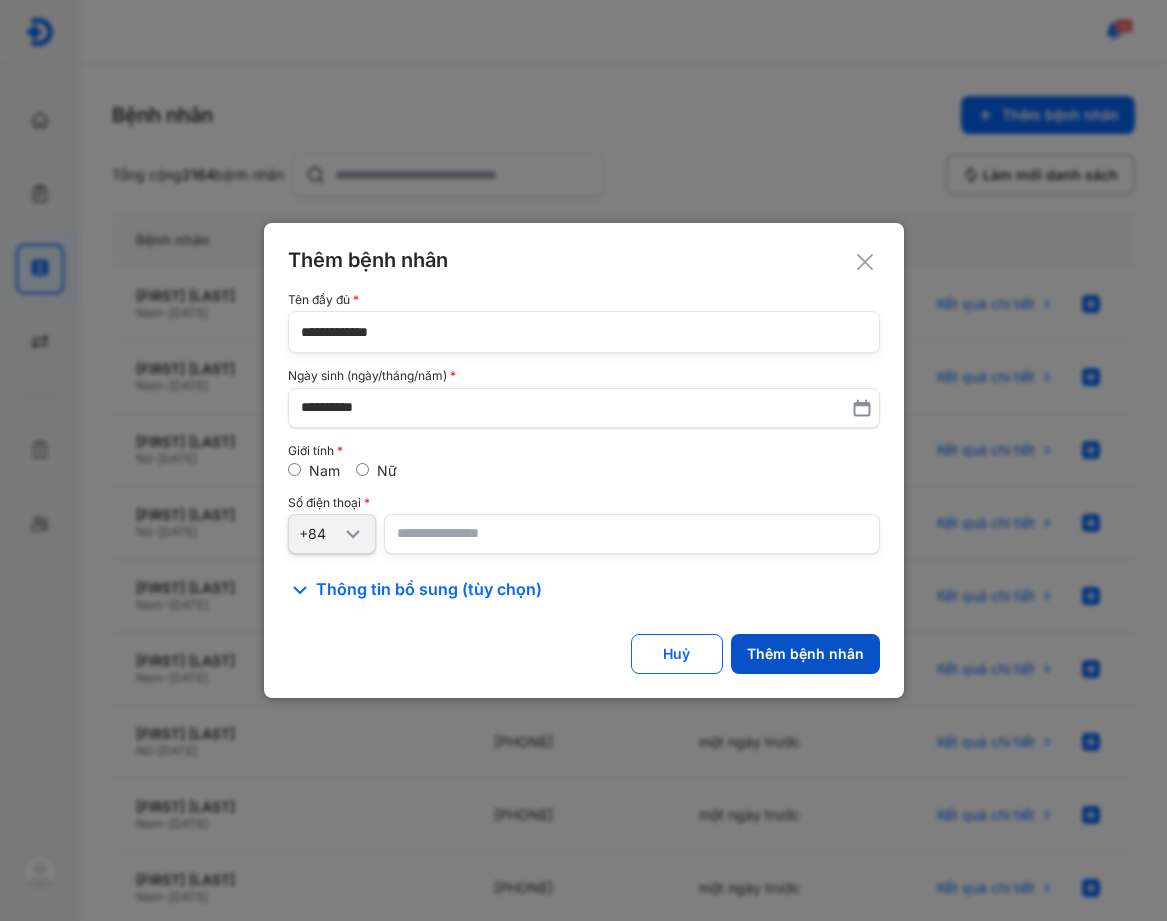 click on "Thêm bệnh nhân" 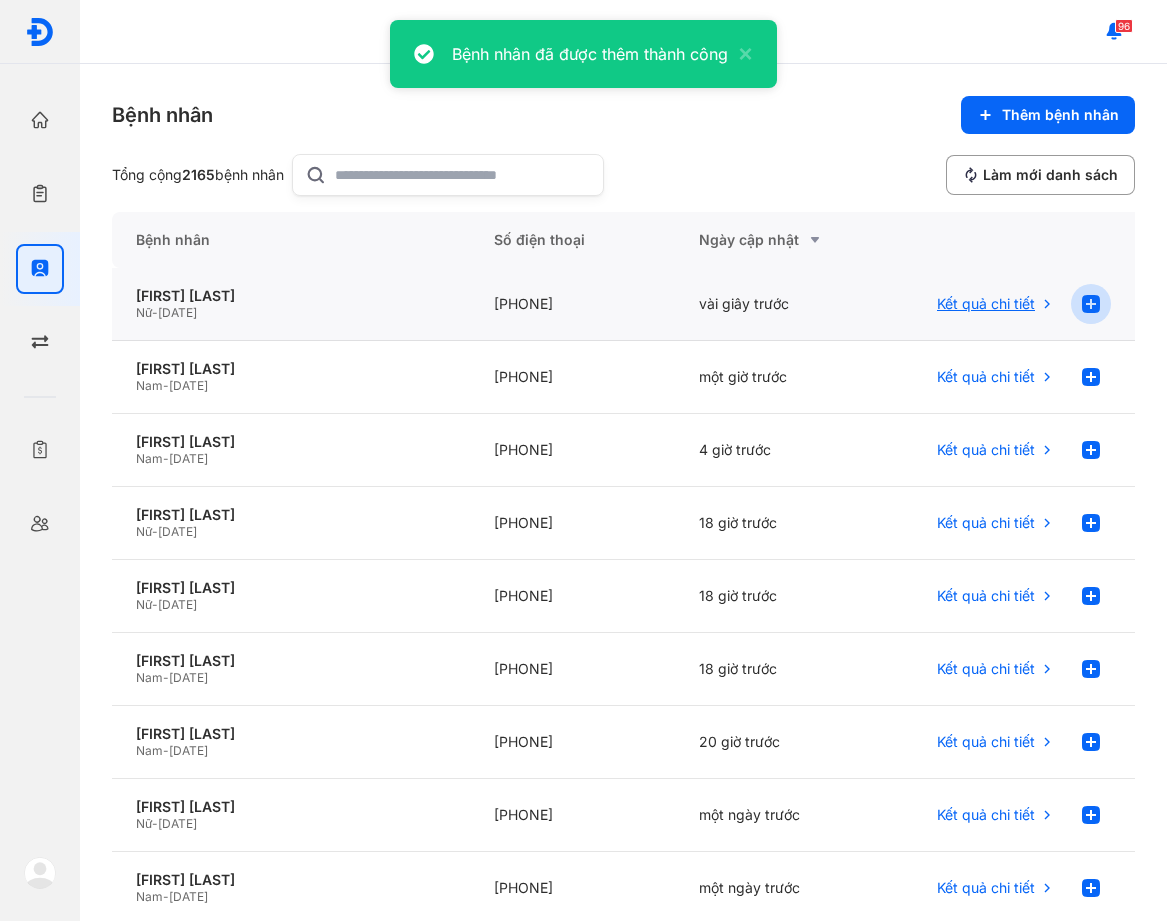 click 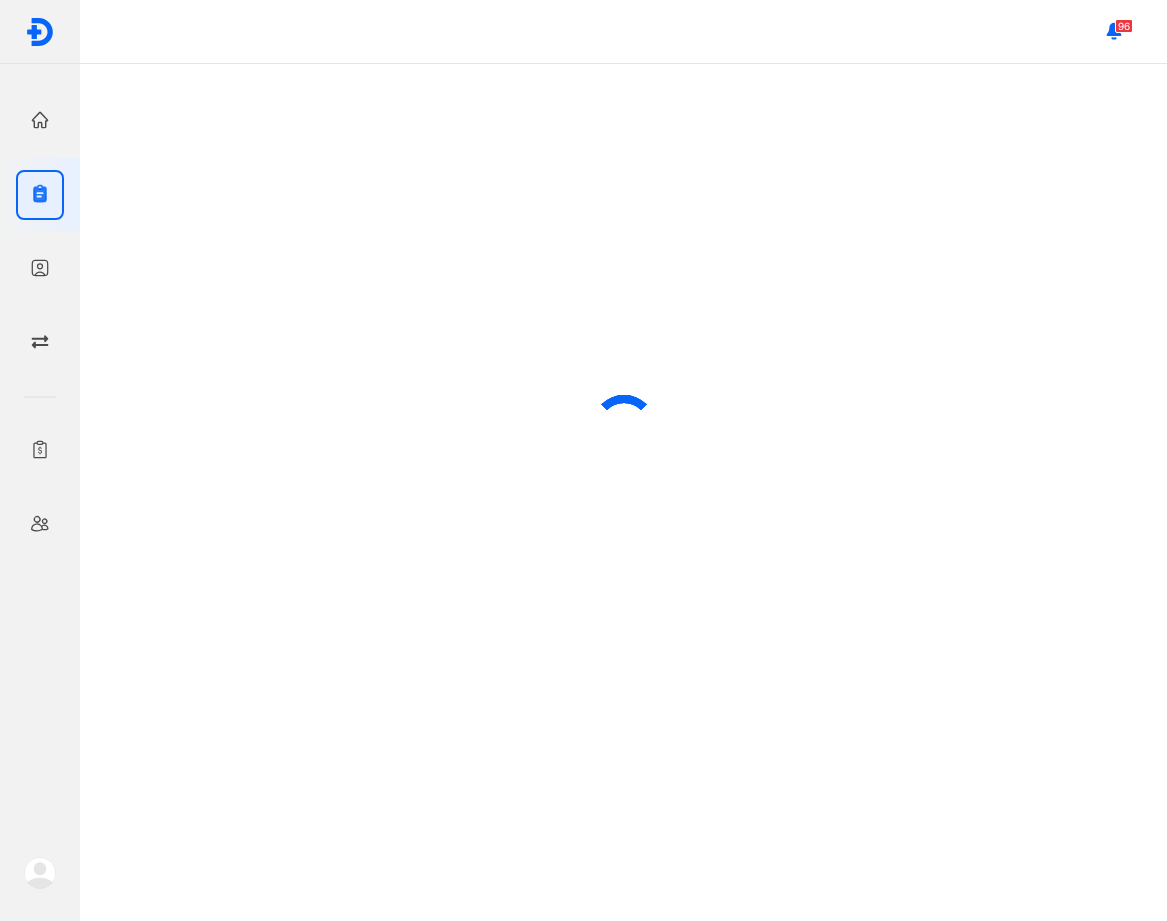 scroll, scrollTop: 0, scrollLeft: 0, axis: both 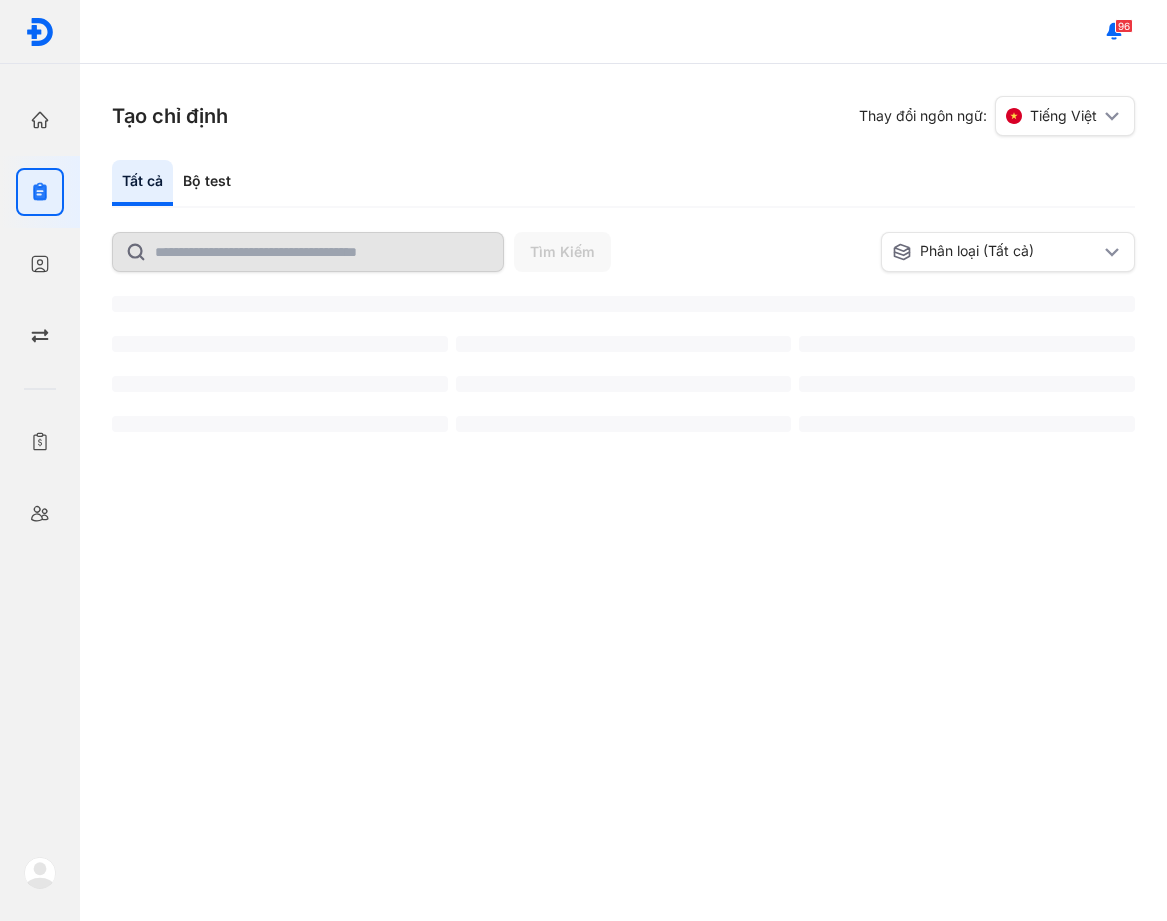 click on "Tất cả Bộ test Tìm Kiếm  Phân loại (Tất cả)  Đặt lại chế độ xem mặc định ‌ ‌ ‌ ‌ ‌ ‌ ‌ ‌ ‌ ‌ lx 2Xét nghiệm Định lượng iPTH (intact Parathyroid hormone) [Huyết Thanh], Canxi (Ca) [Nước Tiểu] Thêm vào chỉ định" at bounding box center (623, 540) 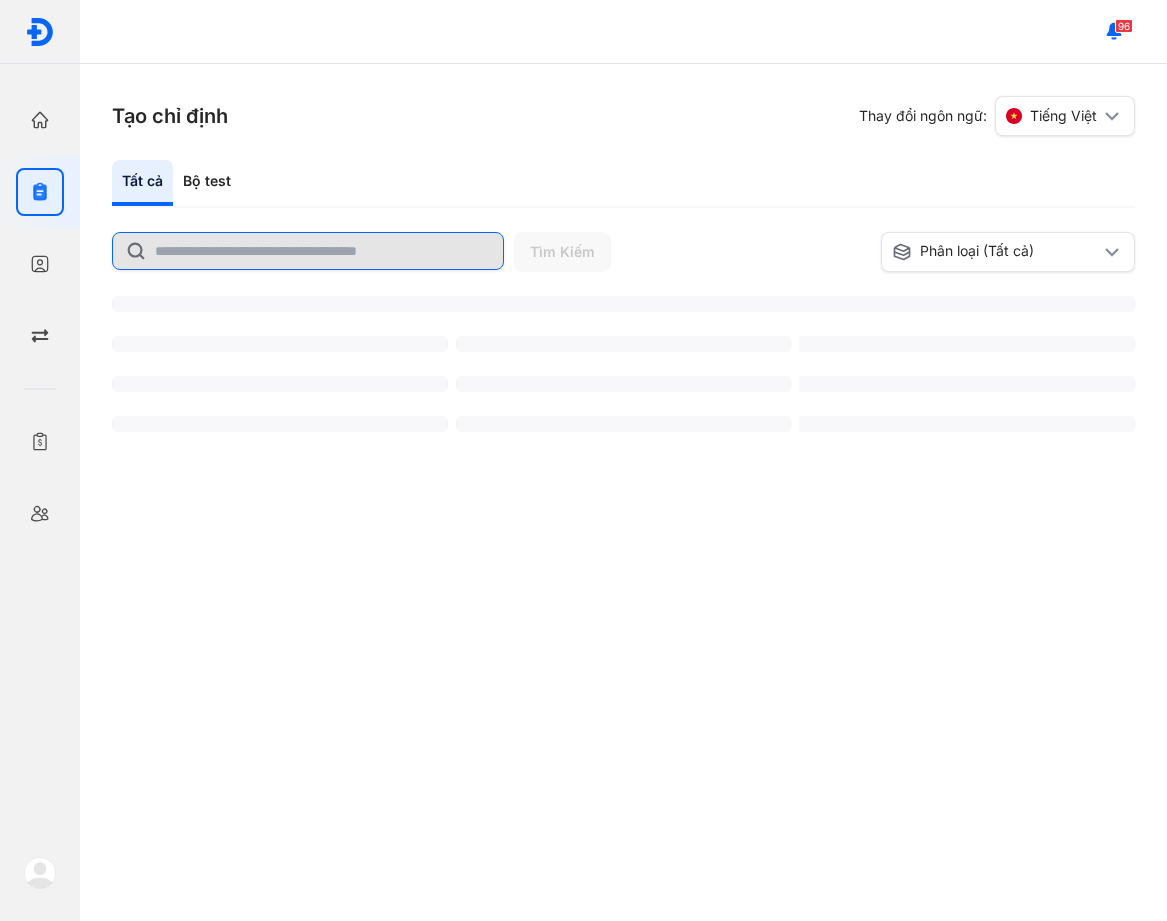 click 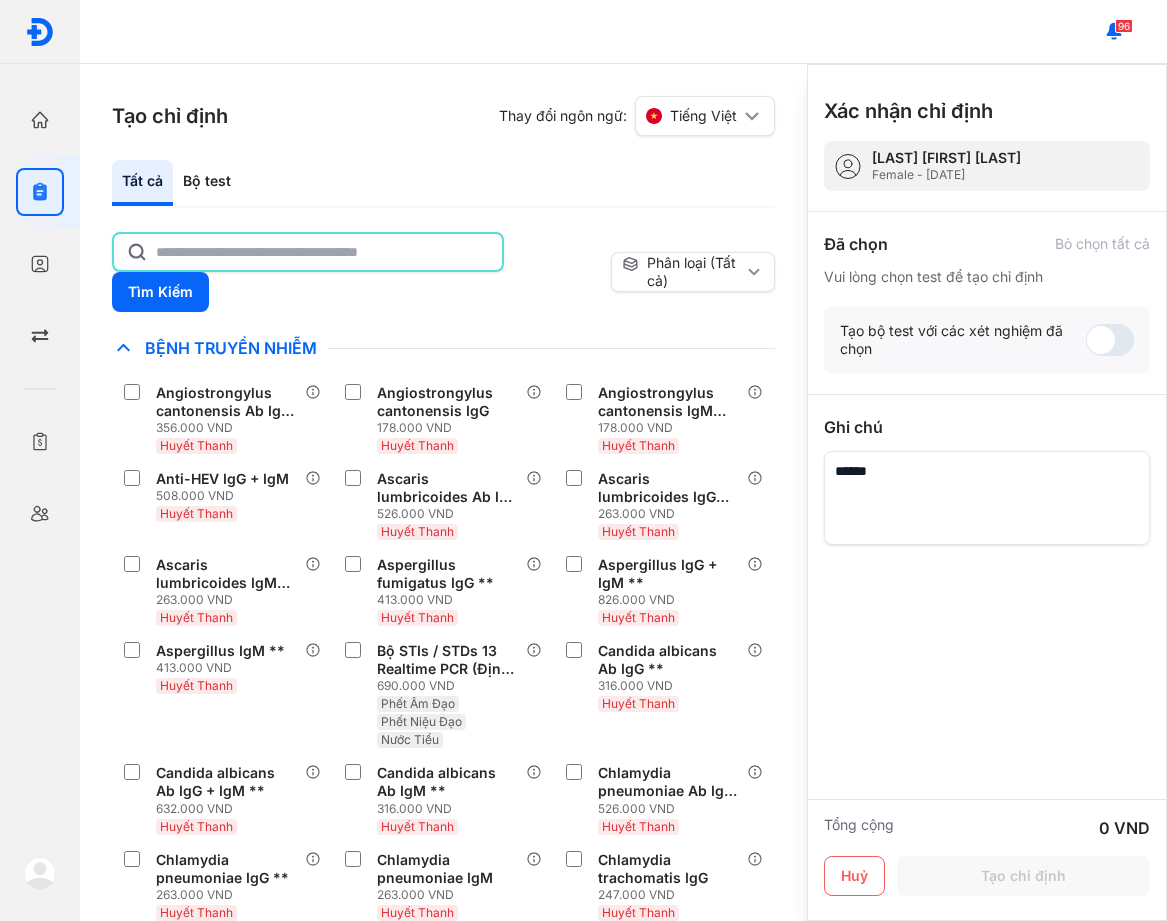 click 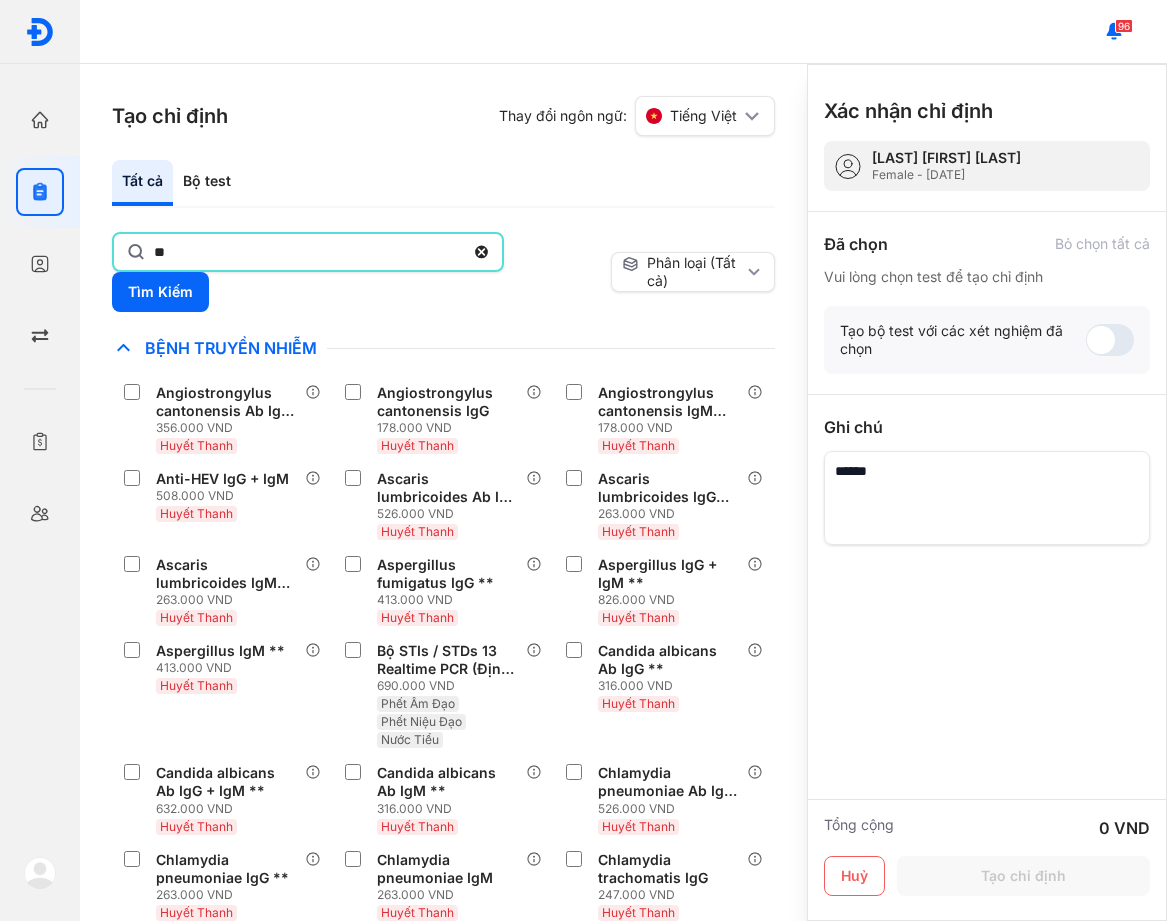 type on "**" 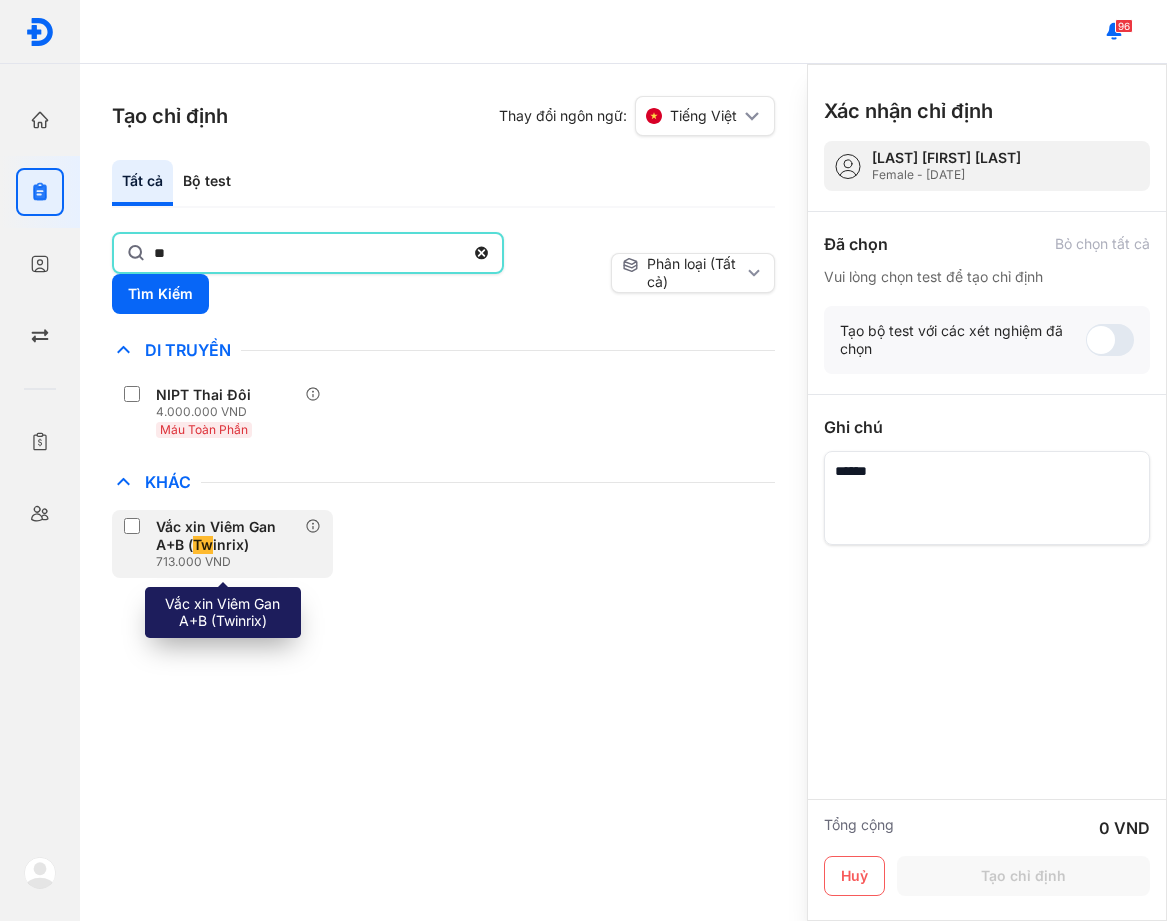 click on "Vắc xin Viêm Gan A+B ( Tw inrix)" at bounding box center (226, 536) 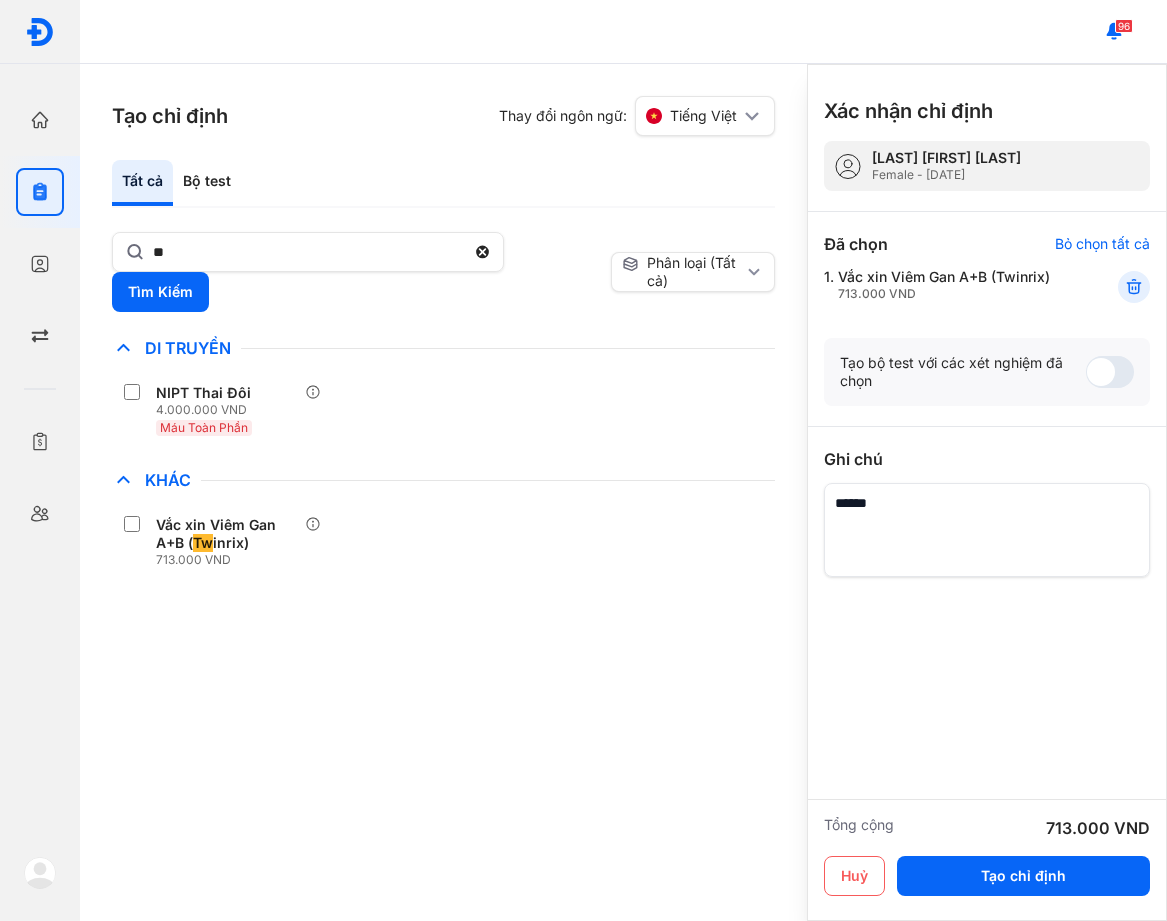 click on "Vắc xin Viêm Gan A+B ( Tw inrix) 713.000 VND" at bounding box center [443, 542] 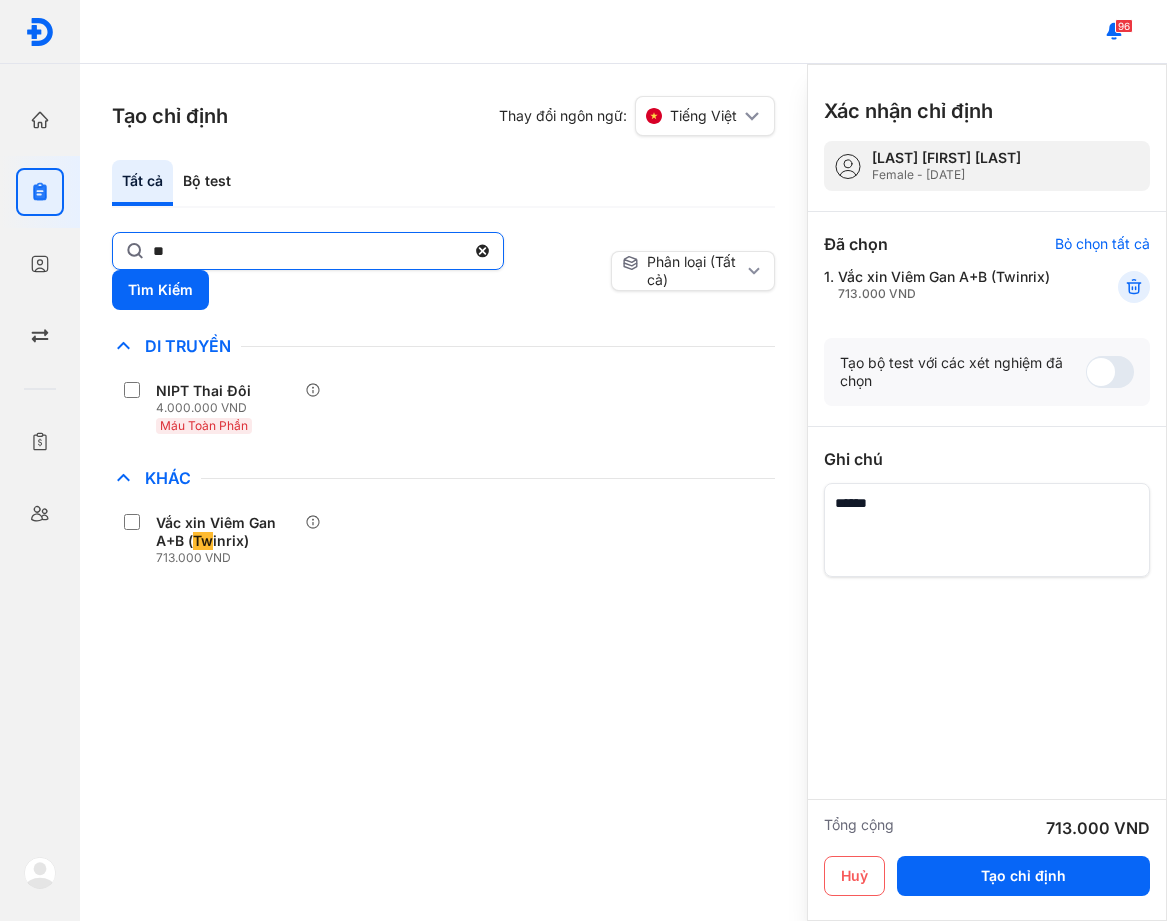 click on "**" 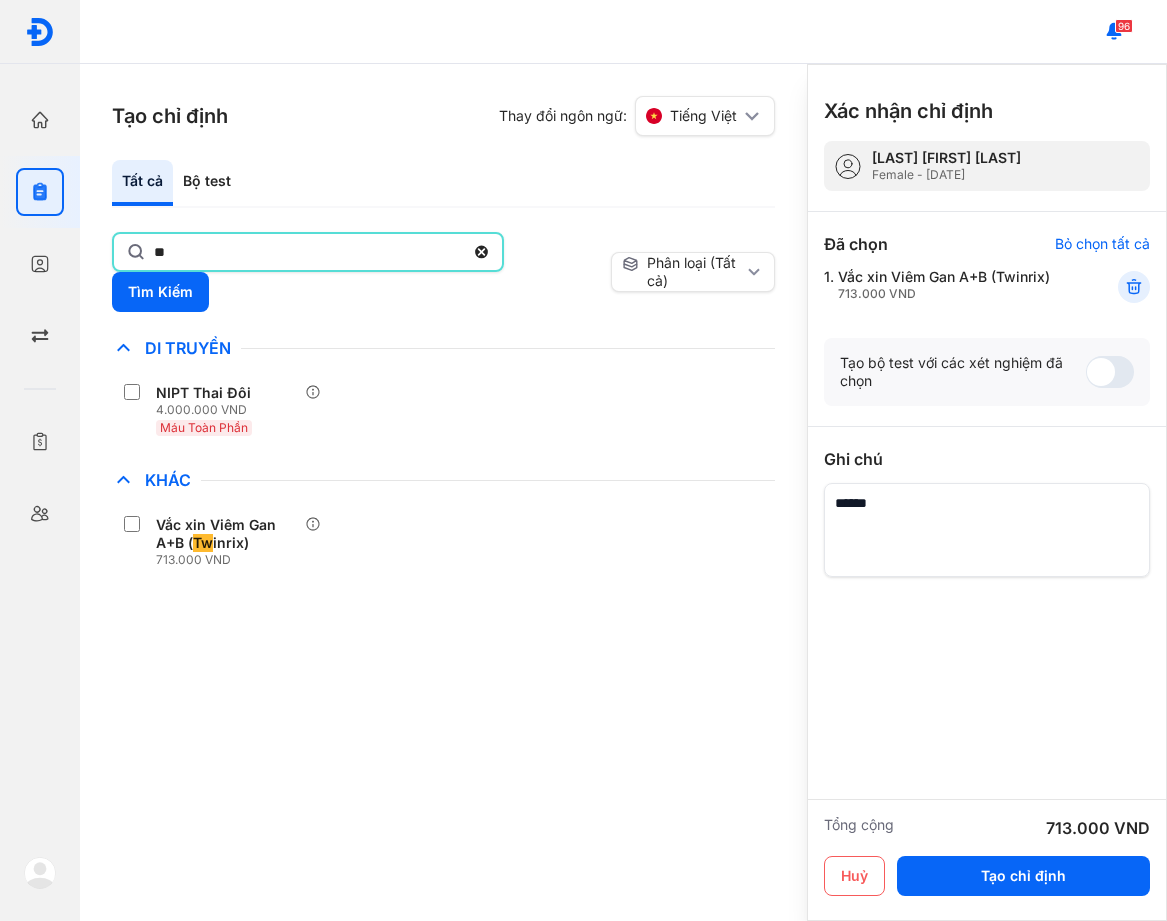 click on "**" 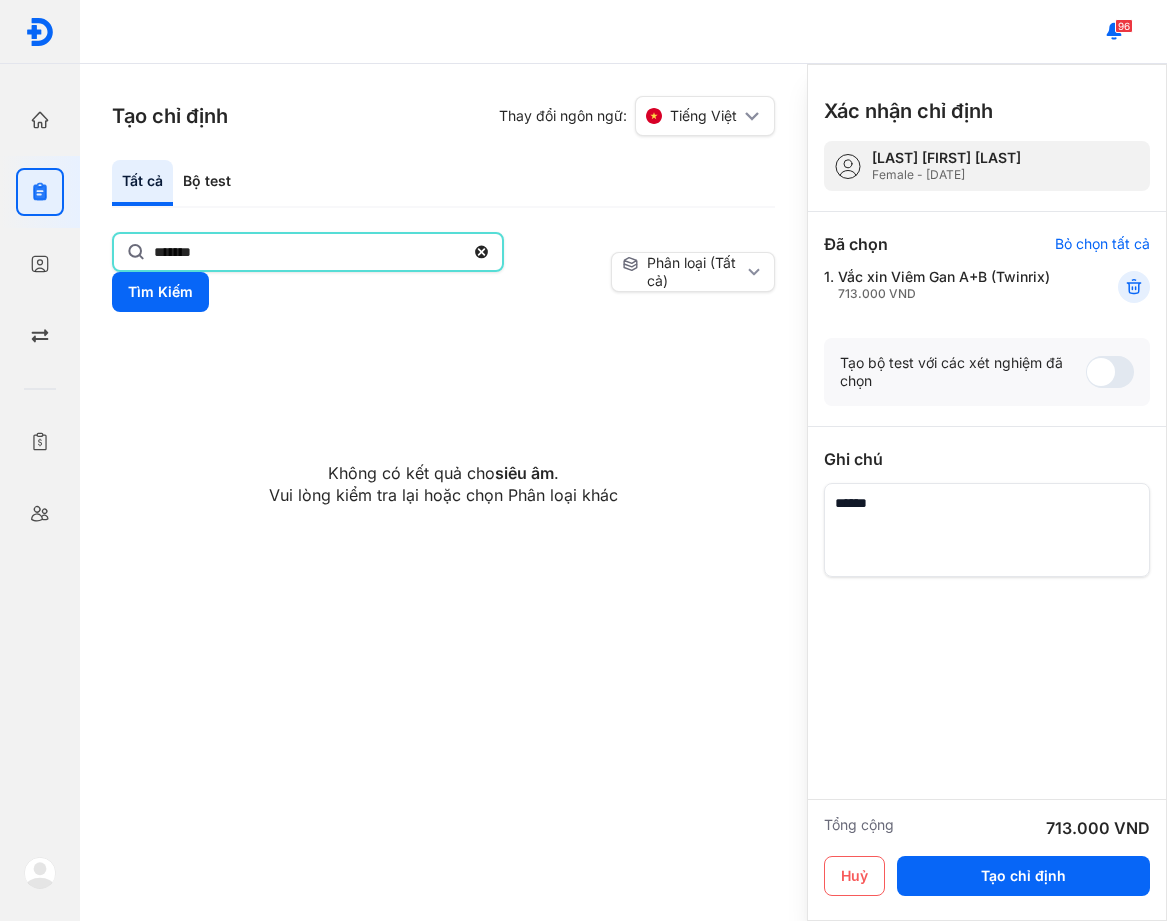 type on "*******" 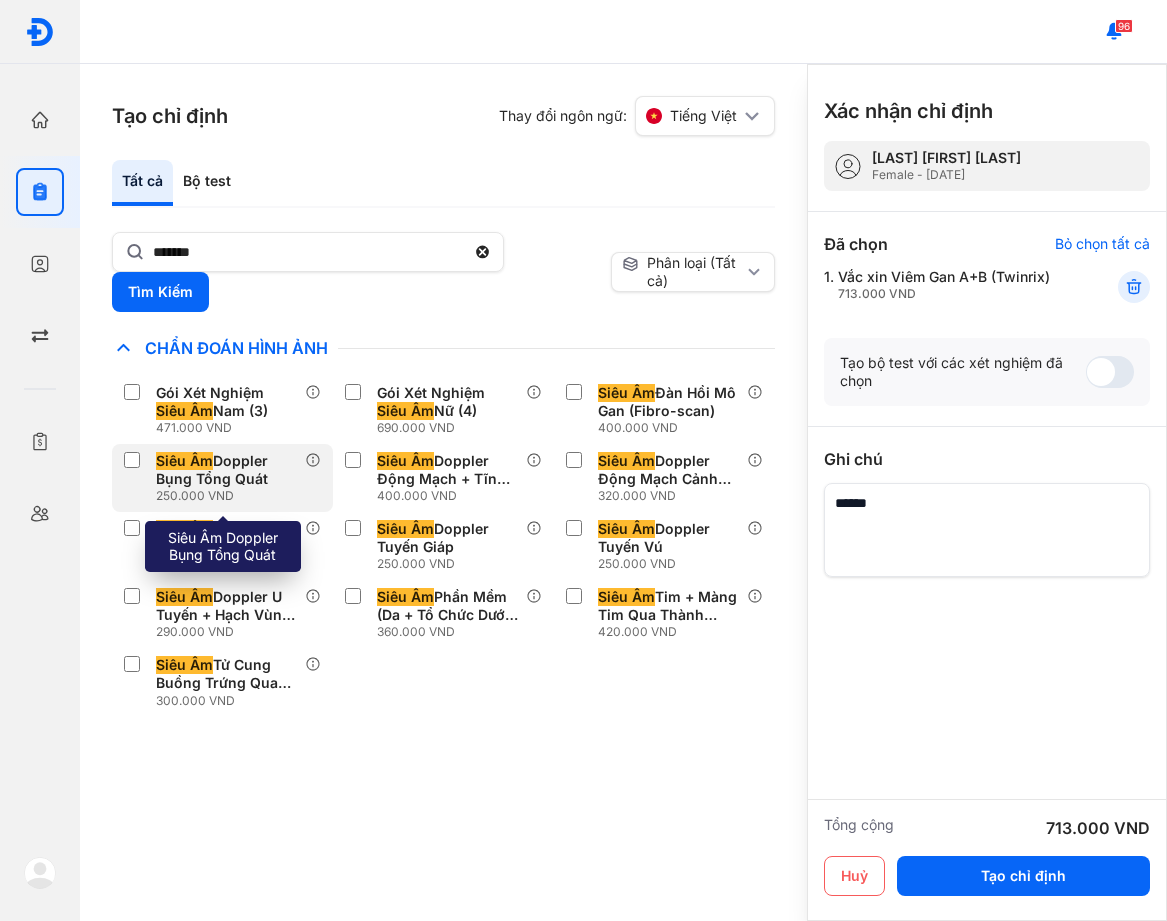 click on "Siêu Âm  Doppler Bụng Tổng Quát" at bounding box center (226, 470) 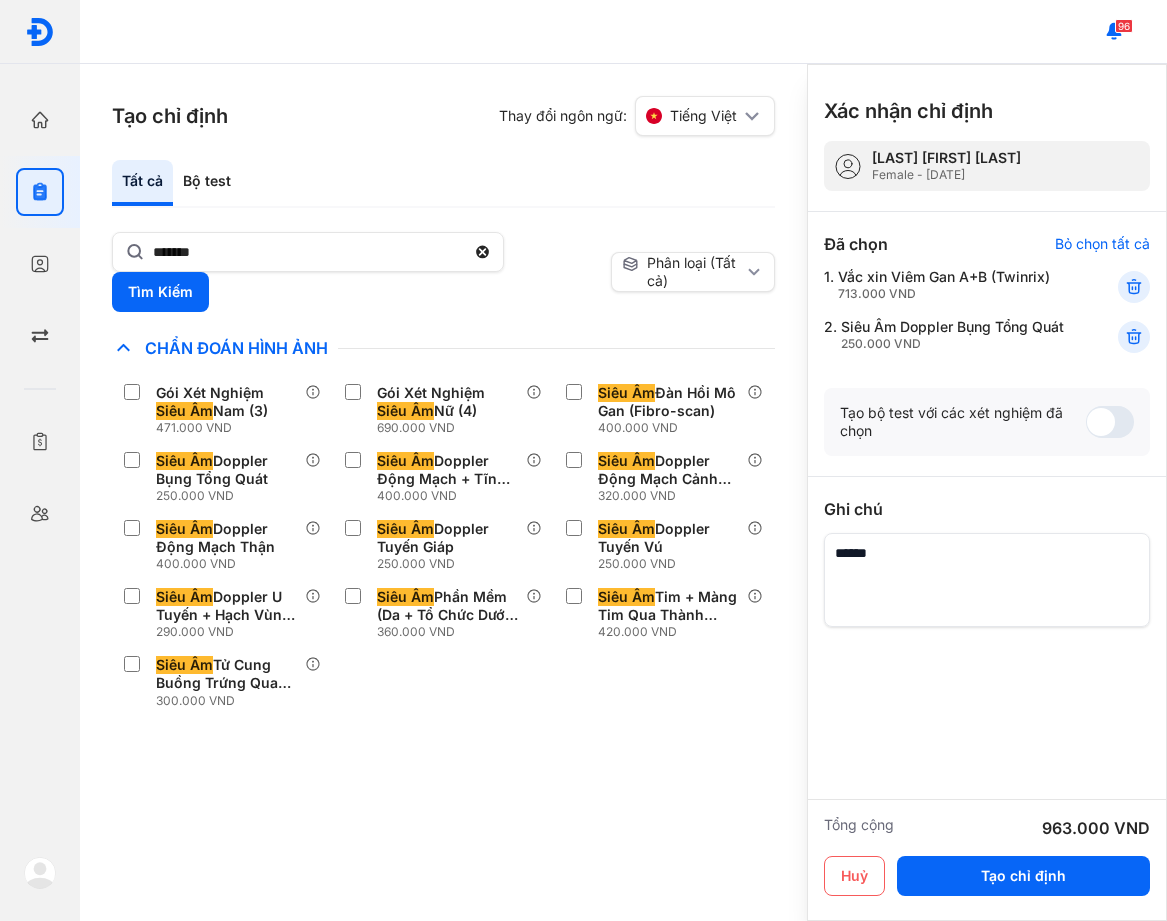 click on "Chỉ định nhiều nhất Bệnh Truyền Nhiễm Chẩn Đoán Hình Ảnh GóiXét Nghiệm  Siêu Âm  Nam (3) 713.000 VND Gói Xét Nghiệm  Siêu Âm  Nữ (4) 690.000 VND Siêu Âm  Đàn Hồi Mô Gan (Fibro-scan) 400.000 VND Siêu Âm  Doppler Bụng Tổng Quát 250.000 VND Siêu Âm  Doppler Động Mạch + Tĩnh Mạch Chi Dưới 400.000 VND Siêu Âm  Doppler Động Mạch Cảnh Ngoài Sọ 320.000 VND Siêu Âm  Doppler Động Mạch Thận 400.000 VND Siêu Âm  Doppler Tuyến Giáp 250.000 VND Siêu Âm  Doppler Tuyến Vú 250.000 VND Siêu Âm  Doppler U Tuyến + Hạch Vùng Cổ 290.000 VND Siêu Âm  Phần Mềm (Da + Tổ Chức Dưới Da + Cơ…) 360.000 VND Siêu Âm  Tim + Màng Tim Qua Thành Ngực 420.000 VND Siêu Âm  Tử Cung Buồng Trứng Qua Đường Âm Đạo 300.000 VND Chất Gây Nghiện COVID Di Truyền Dị Ứng Điện Di Độc Chất Đông Máu Gan Hô Hấp Huyết Học Khác Ký Sinh Trùng Nội Tiết Tố & Hóoc-môn Sản Phụ Khoa STIs" at bounding box center (443, 628) 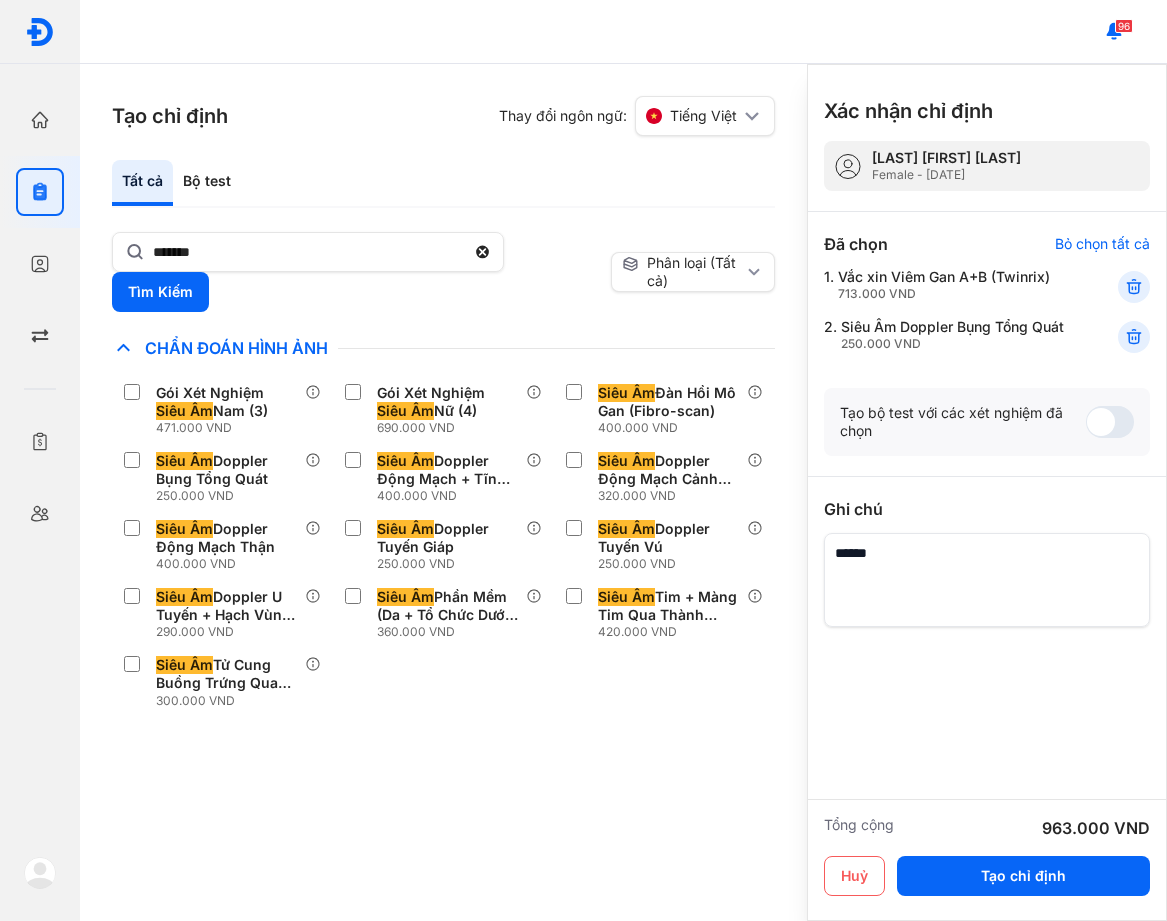click on "Chỉ định nhiều nhất Bệnh Truyền Nhiễm Chẩn Đoán Hình Ảnh GóiXét Nghiệm  Siêu Âm  Nam (3) 713.000 VND Gói Xét Nghiệm  Siêu Âm  Nữ (4) 690.000 VND Siêu Âm  Đàn Hồi Mô Gan (Fibro-scan) 400.000 VND Siêu Âm  Doppler Bụng Tổng Quát 250.000 VND Siêu Âm  Doppler Động Mạch + Tĩnh Mạch Chi Dưới 400.000 VND Siêu Âm  Doppler Động Mạch Cảnh Ngoài Sọ 320.000 VND Siêu Âm  Doppler Động Mạch Thận 400.000 VND Siêu Âm  Doppler Tuyến Giáp 250.000 VND Siêu Âm  Doppler Tuyến Vú 250.000 VND Siêu Âm  Doppler U Tuyến + Hạch Vùng Cổ 290.000 VND Siêu Âm  Phần Mềm (Da + Tổ Chức Dưới Da + Cơ…) 360.000 VND Siêu Âm  Tim + Màng Tim Qua Thành Ngực 420.000 VND Siêu Âm  Tử Cung Buồng Trứng Qua Đường Âm Đạo 300.000 VND Chất Gây Nghiện COVID Di Truyền Dị Ứng Điện Di Độc Chất Đông Máu Gan Hô Hấp Huyết Học Khác Ký Sinh Trùng Nội Tiết Tố & Hóoc-môn Sản Phụ Khoa STIs" at bounding box center [443, 628] 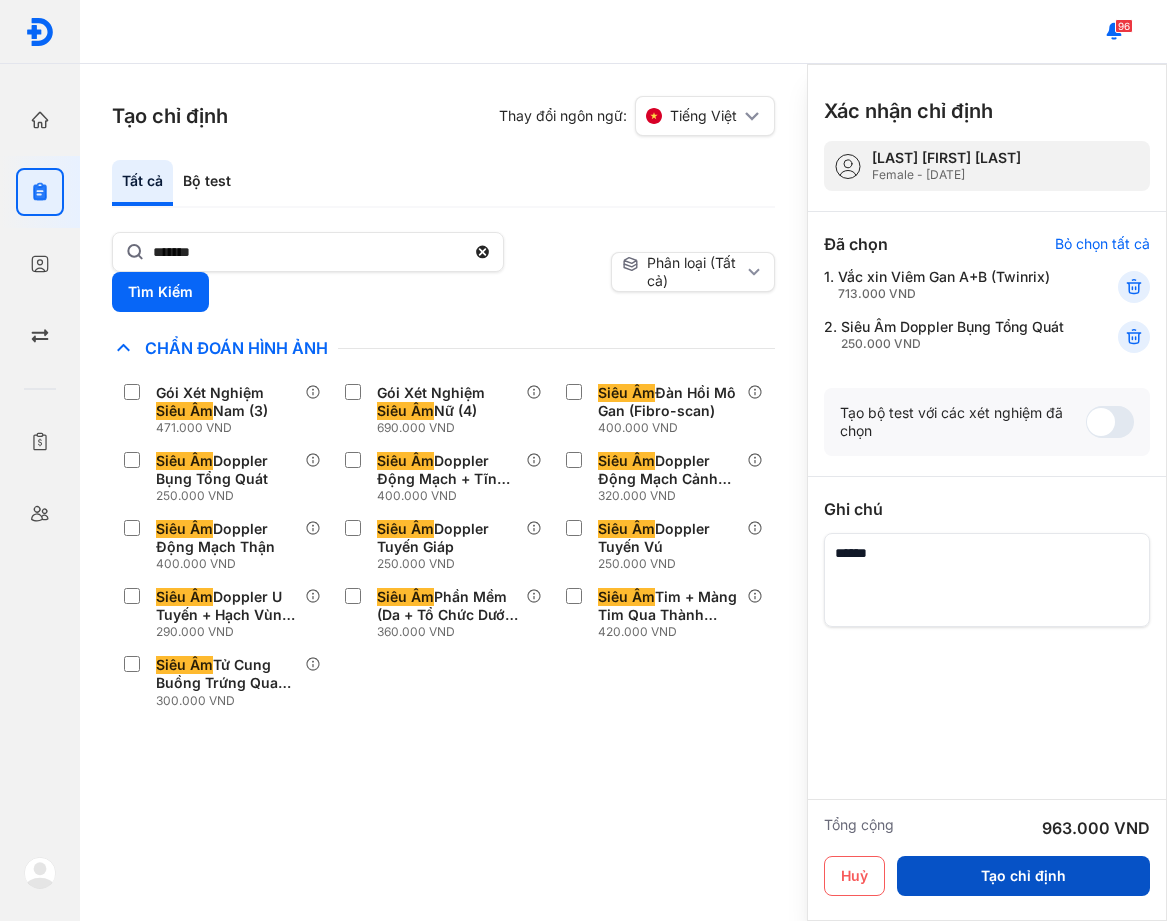 click on "Tạo chỉ định" at bounding box center (1023, 876) 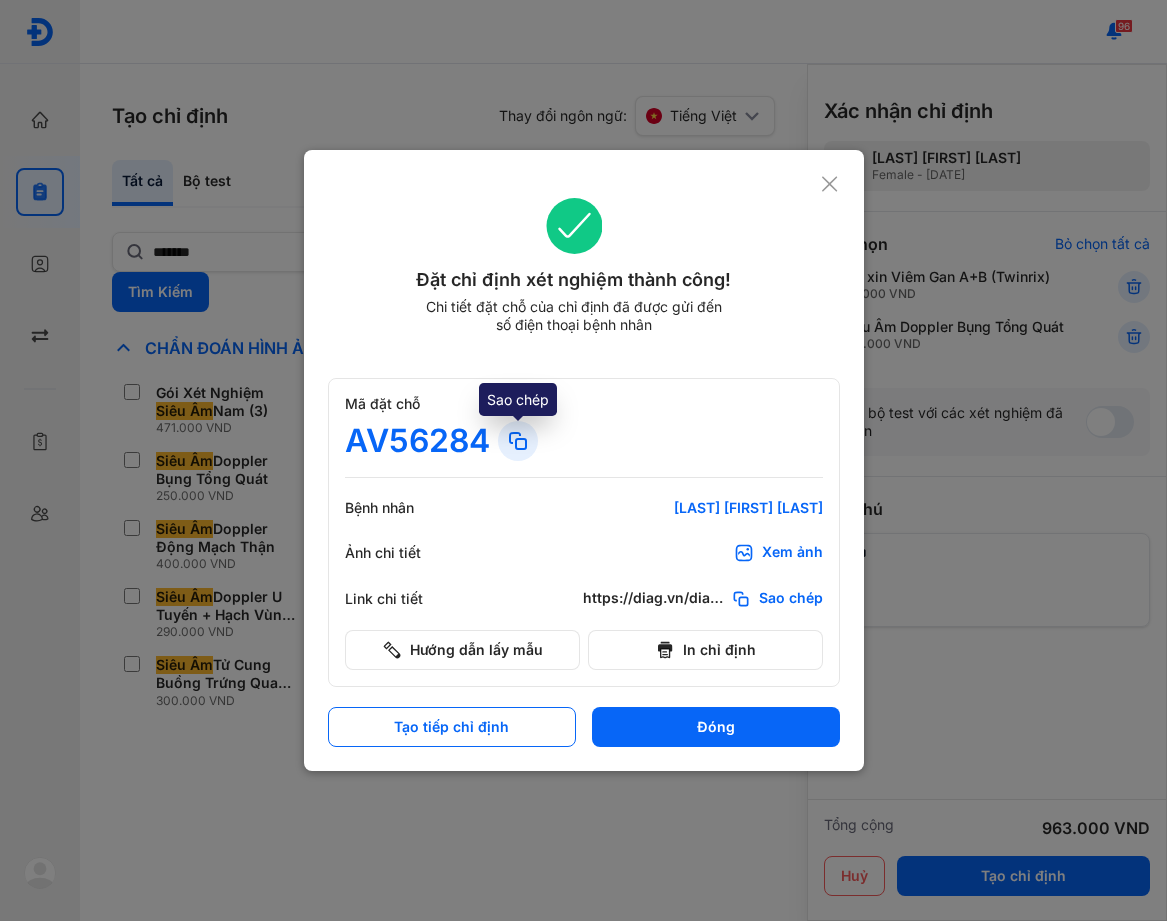 click 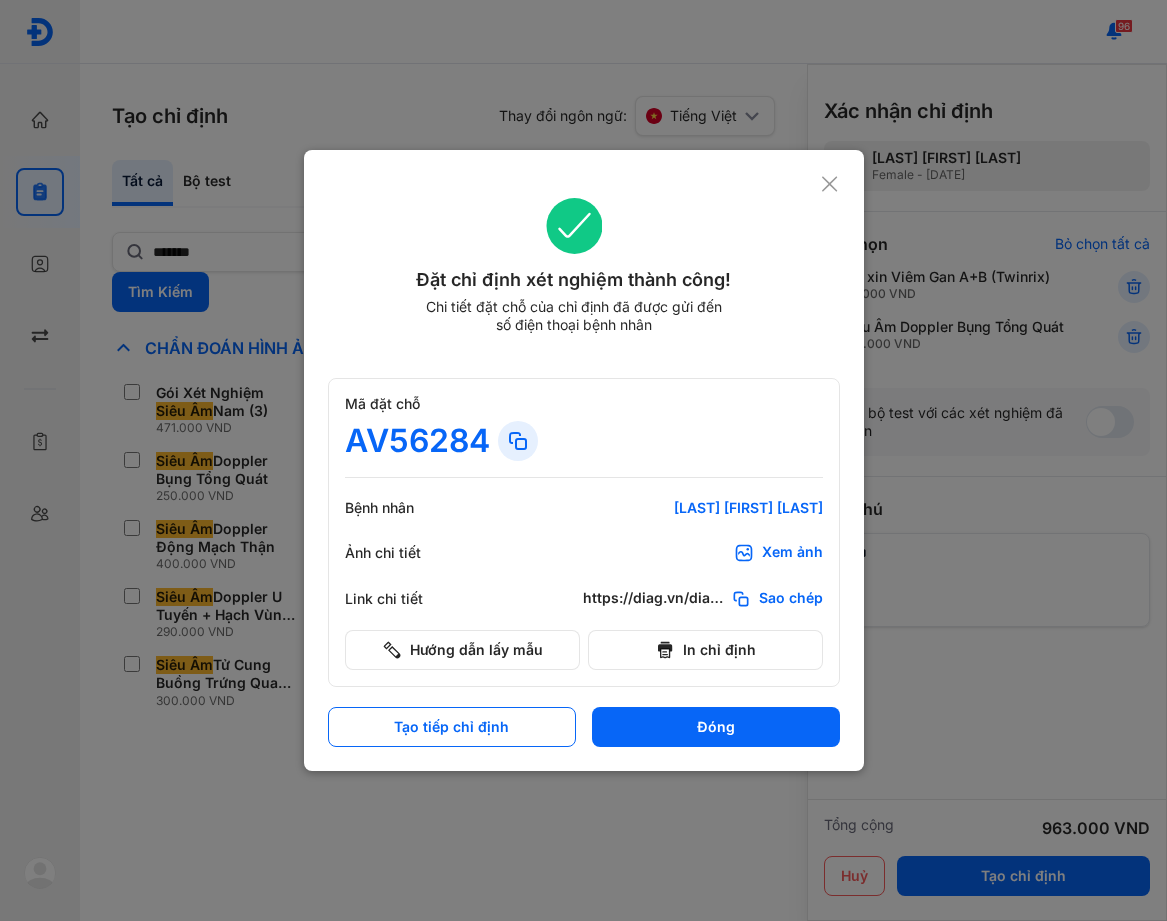 click 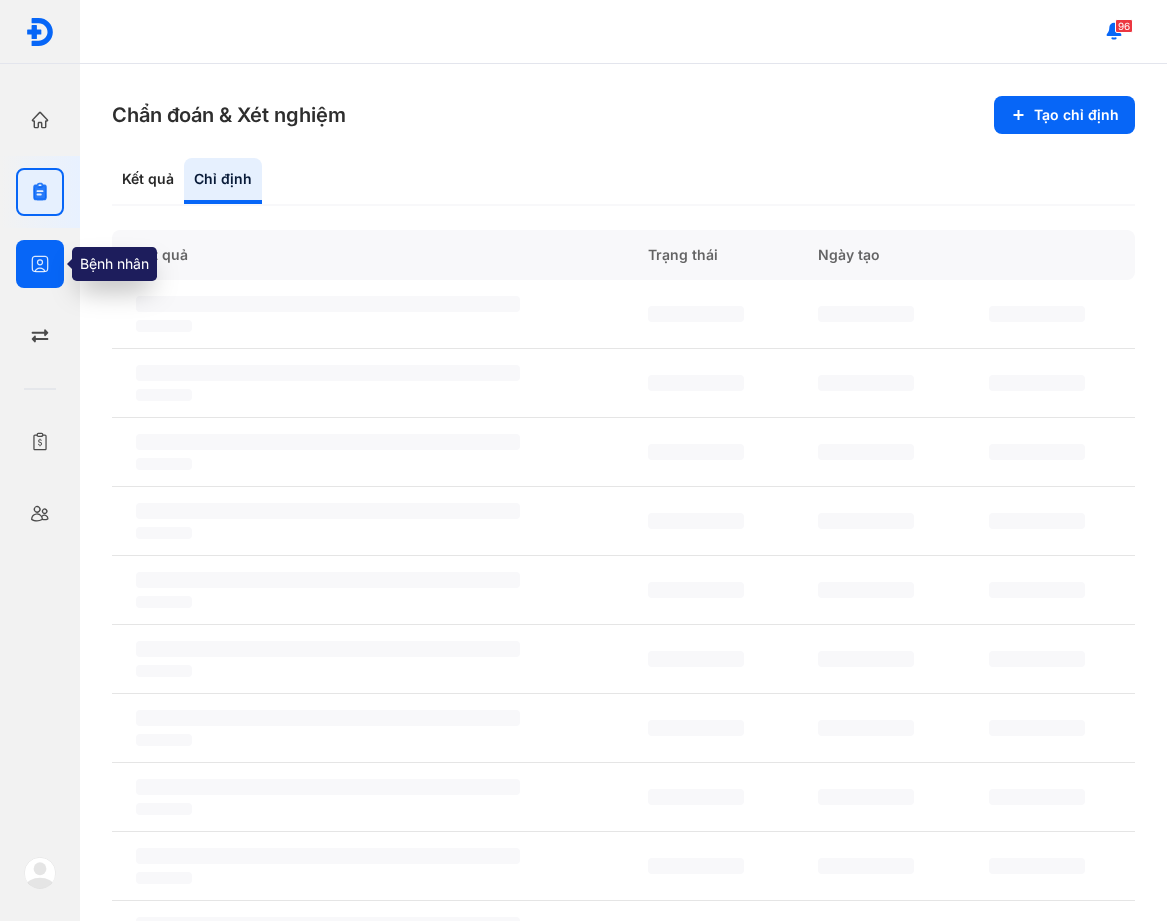 click 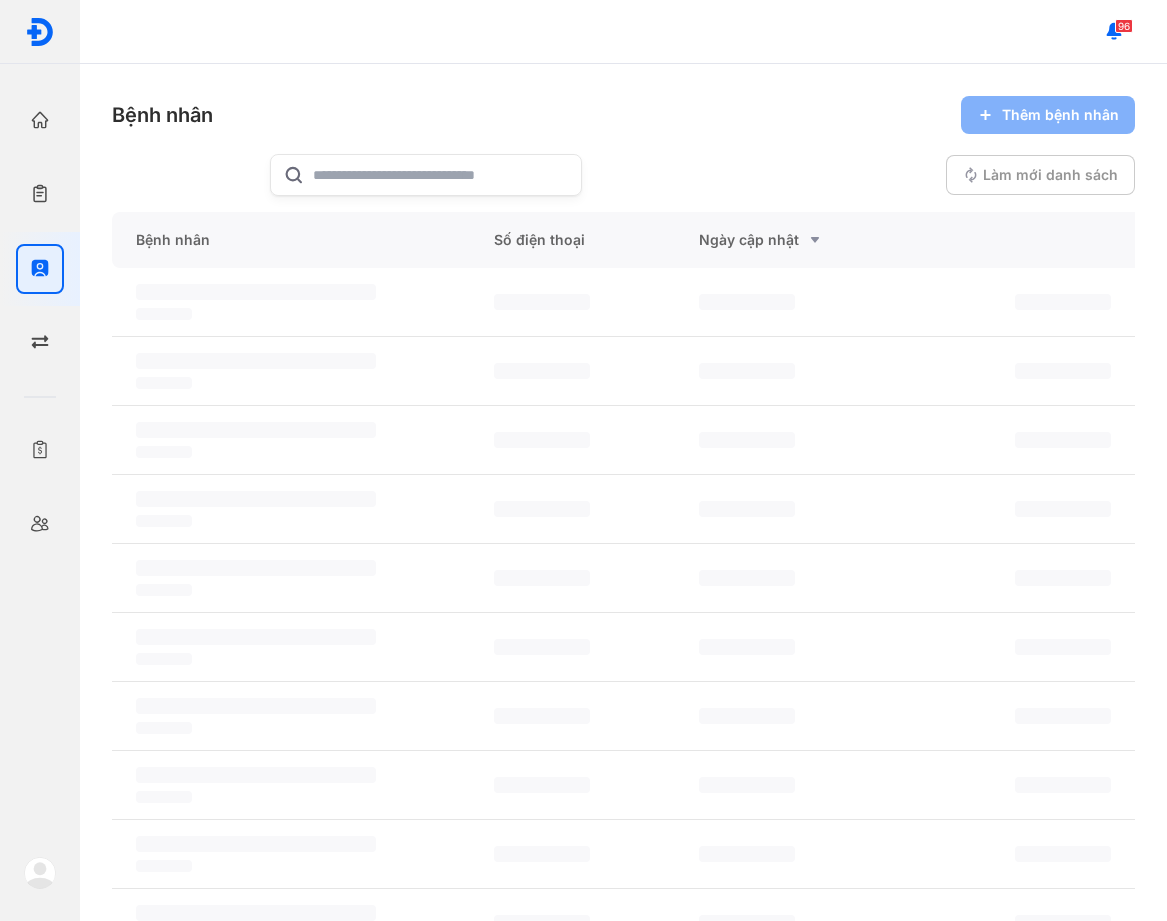 click on "Bệnh nhân Thêm bệnh nhân" at bounding box center [623, 115] 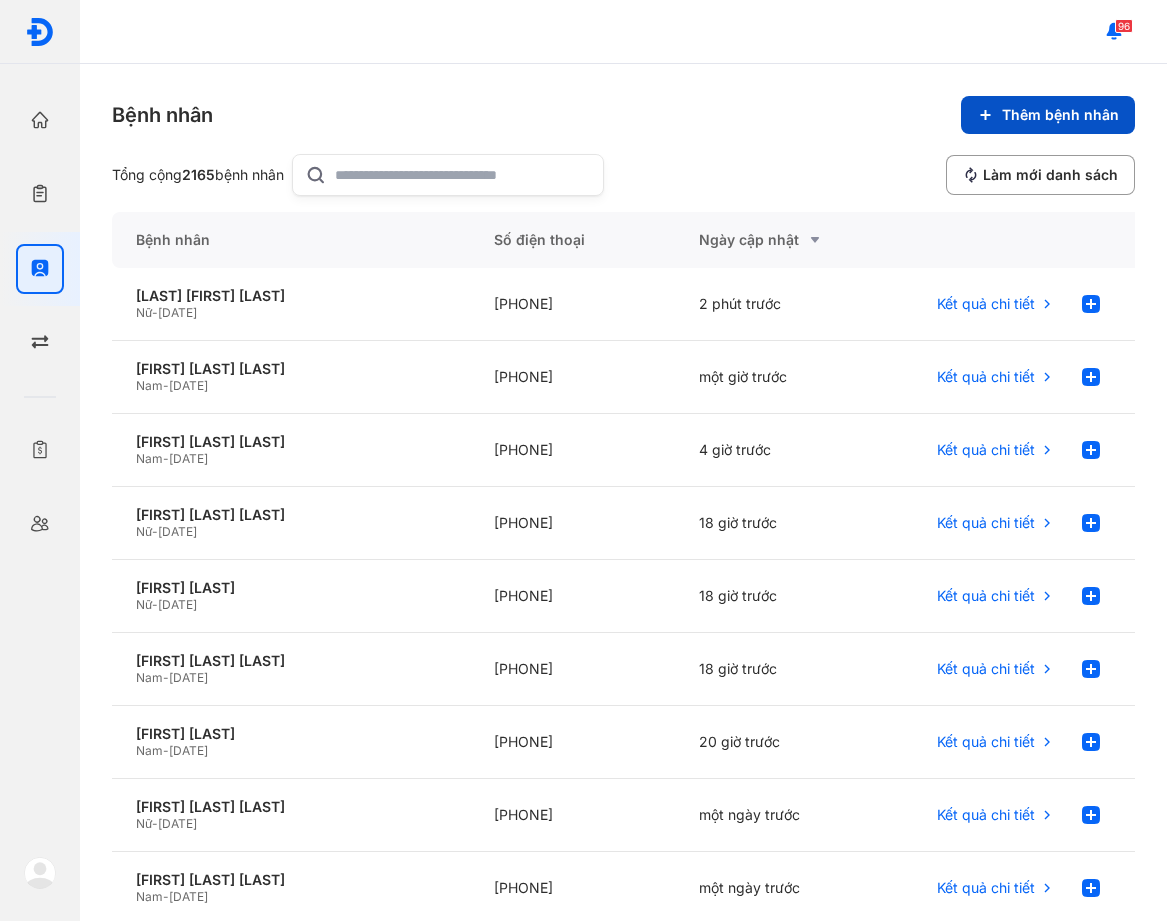 click on "Thêm bệnh nhân" 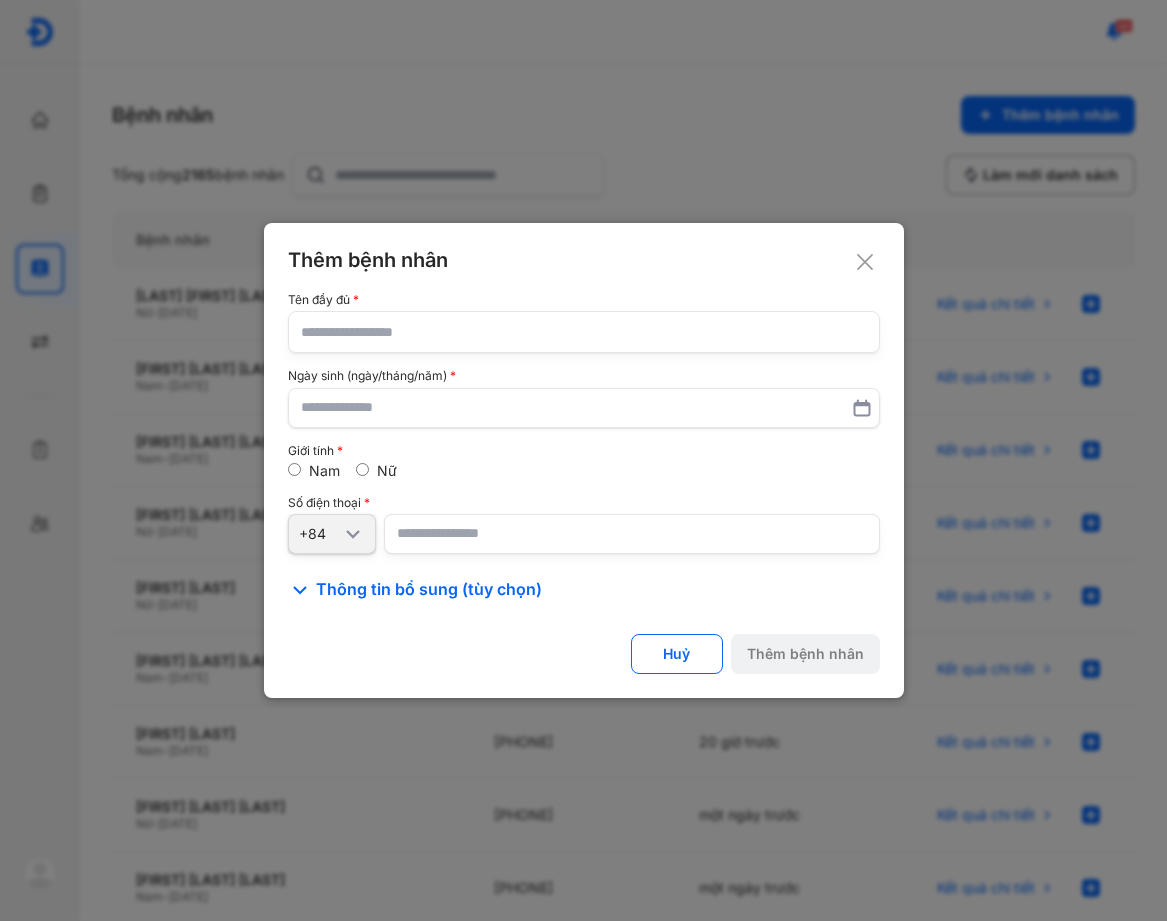 click 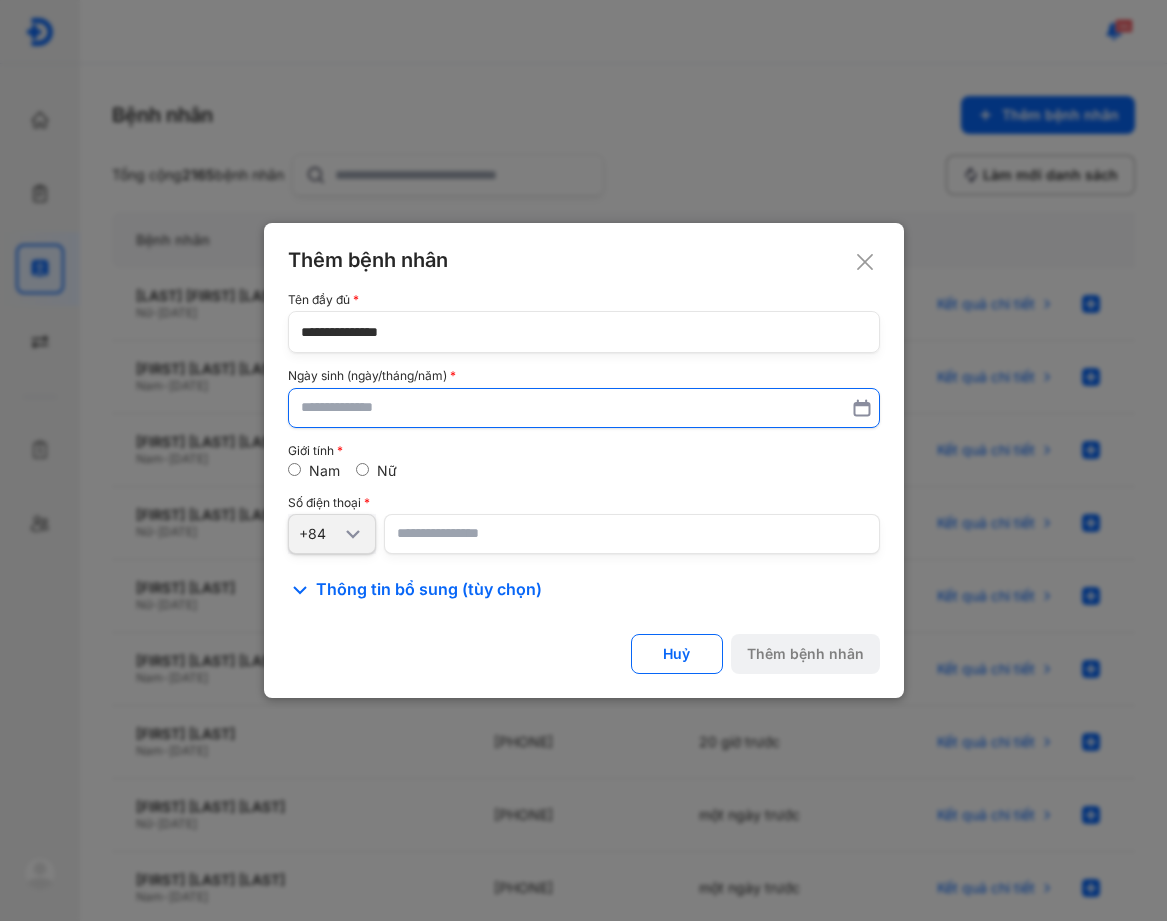 type on "**********" 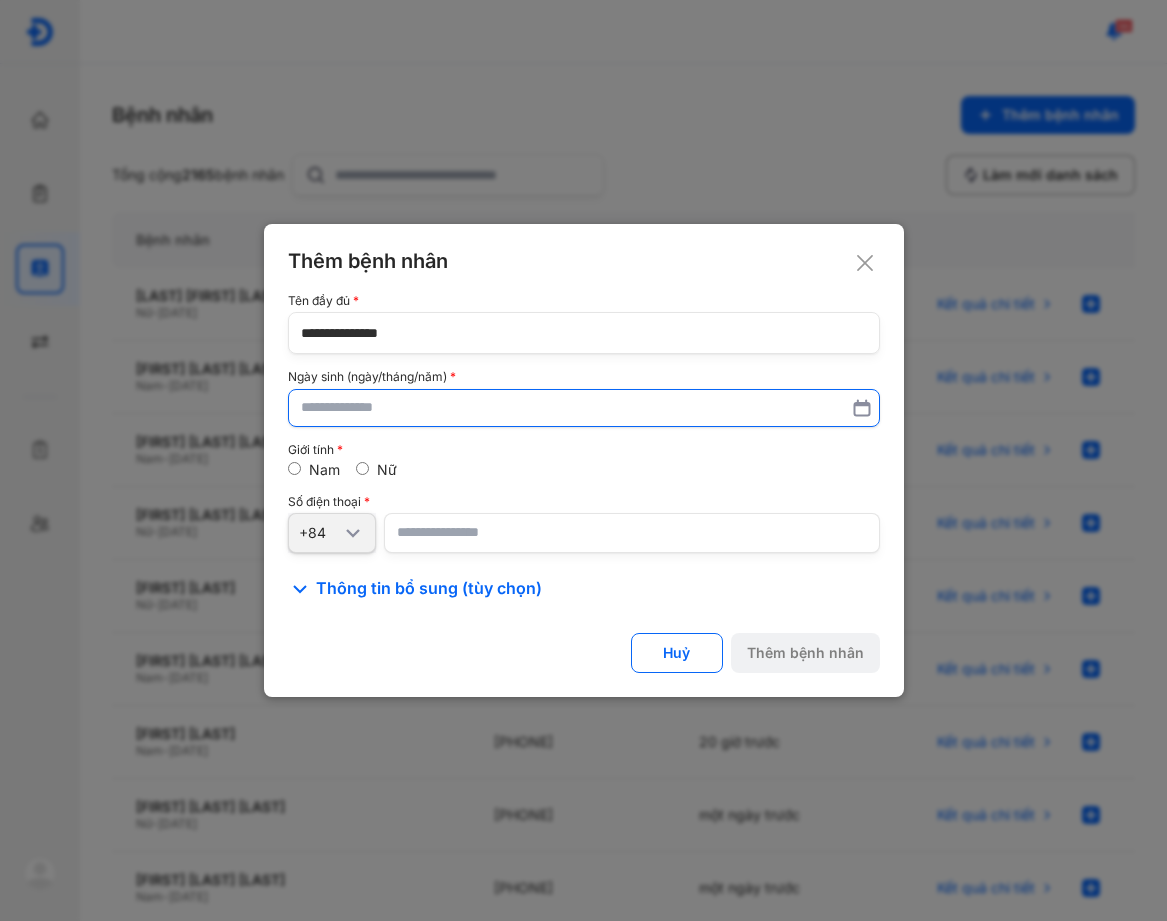 click at bounding box center (584, 408) 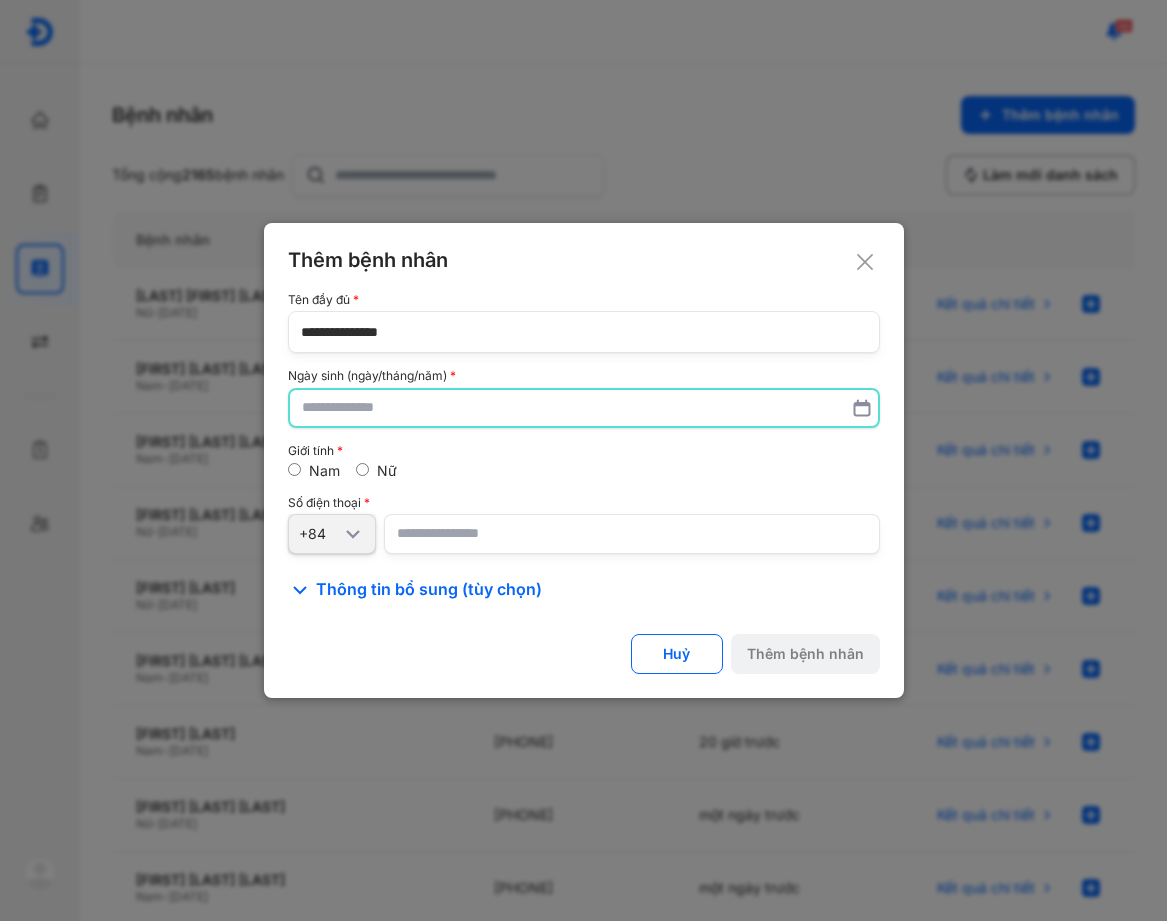 drag, startPoint x: 421, startPoint y: 415, endPoint x: 218, endPoint y: 71, distance: 399.43085 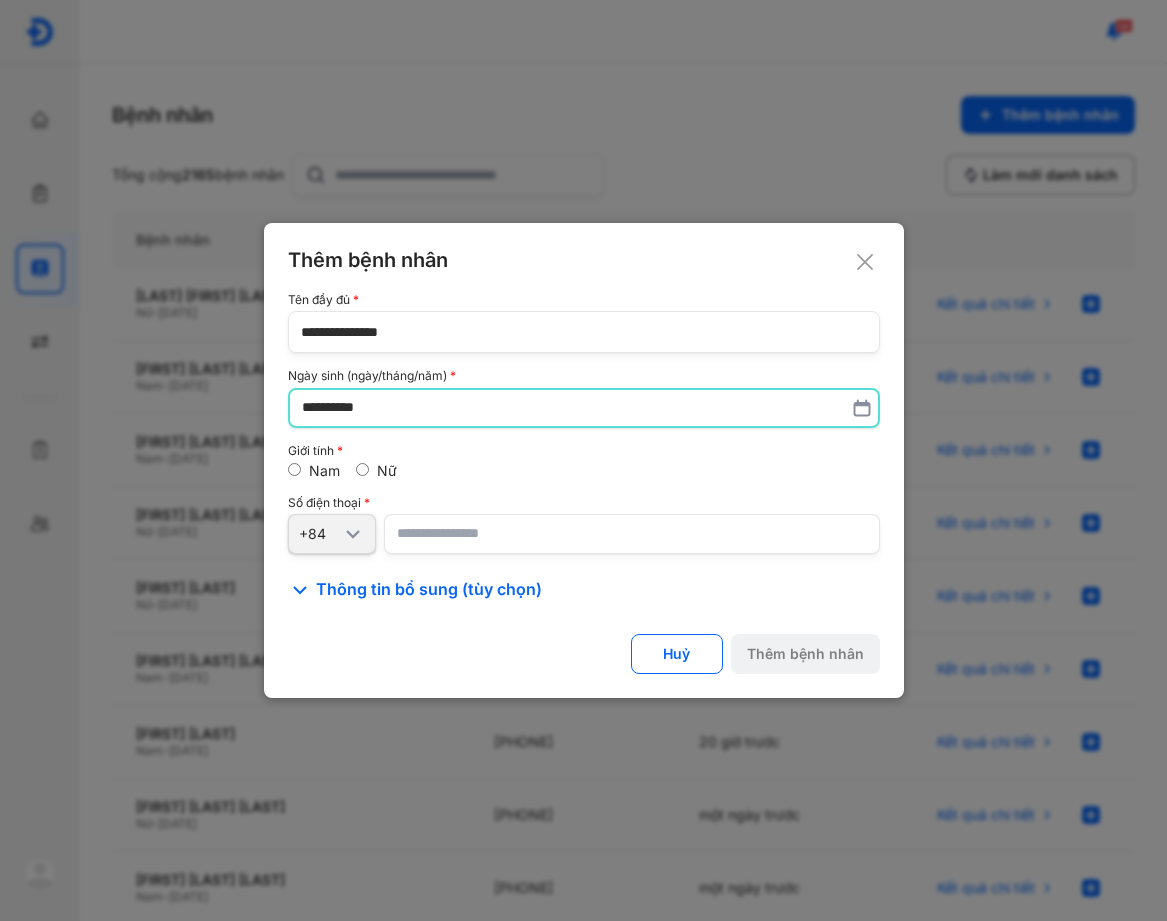 type on "**********" 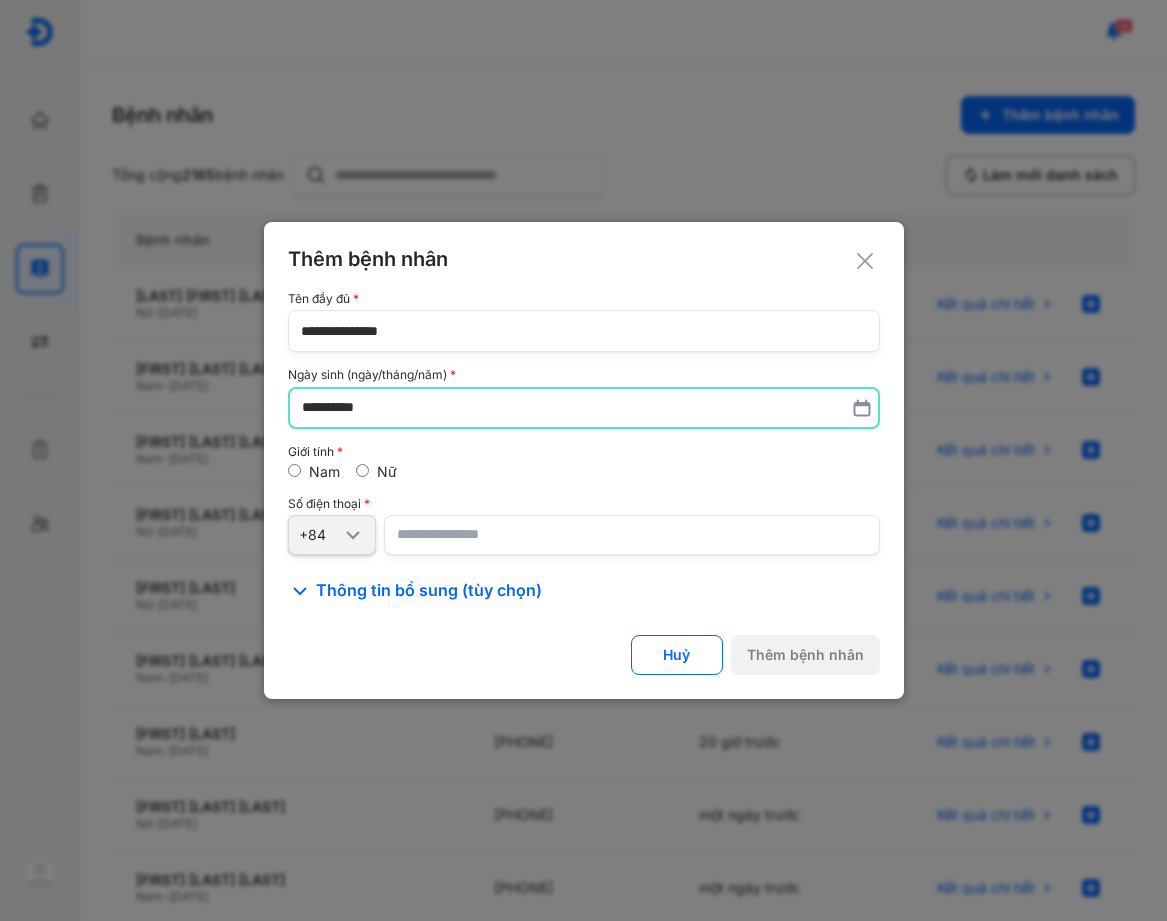 click at bounding box center [632, 535] 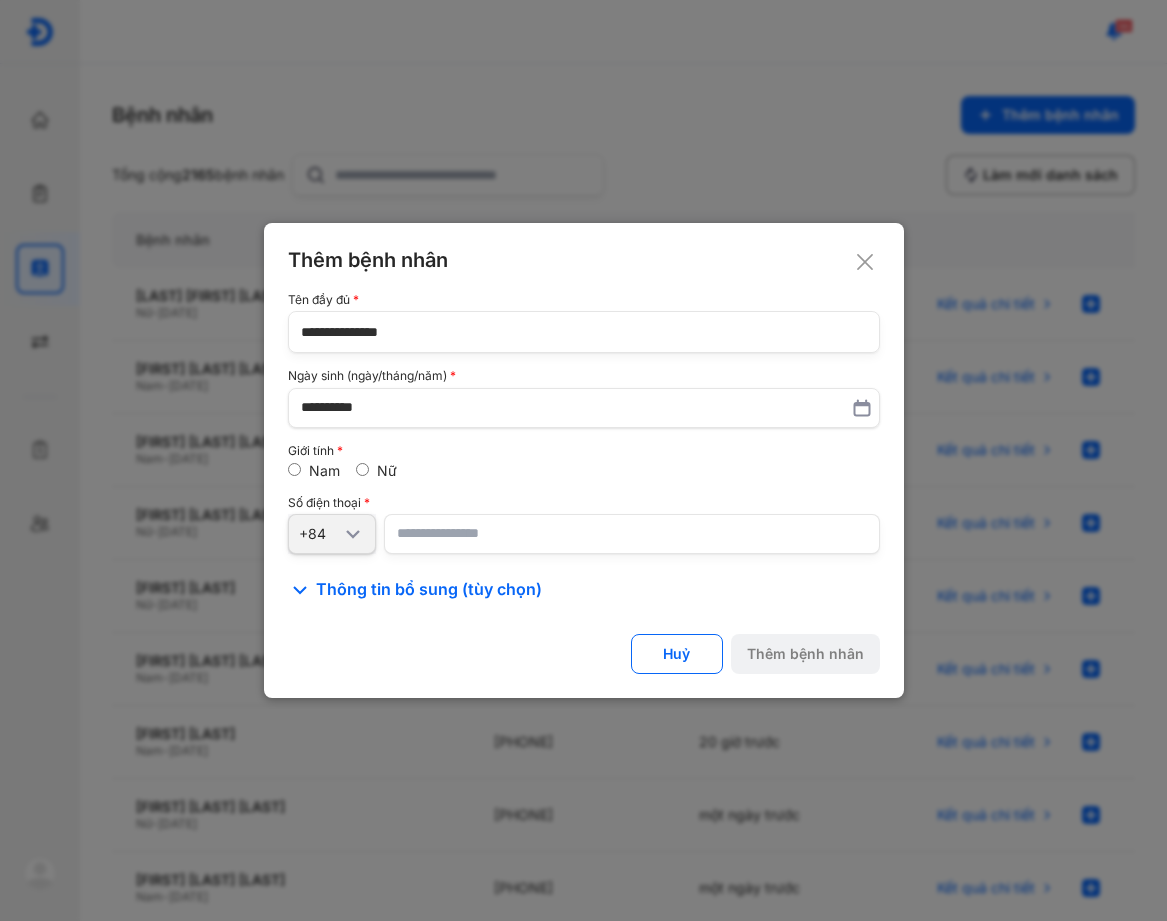 click on "**********" 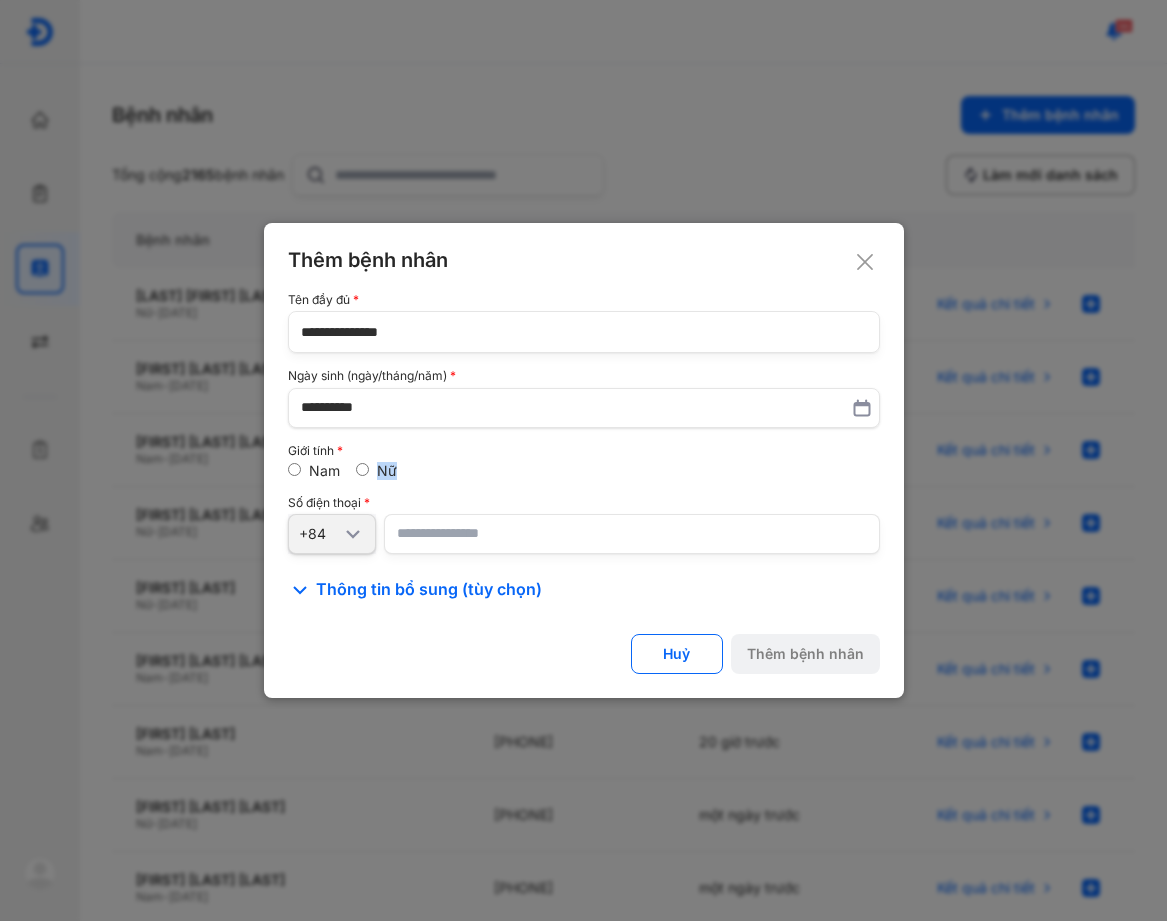 click on "Nữ" at bounding box center (376, 471) 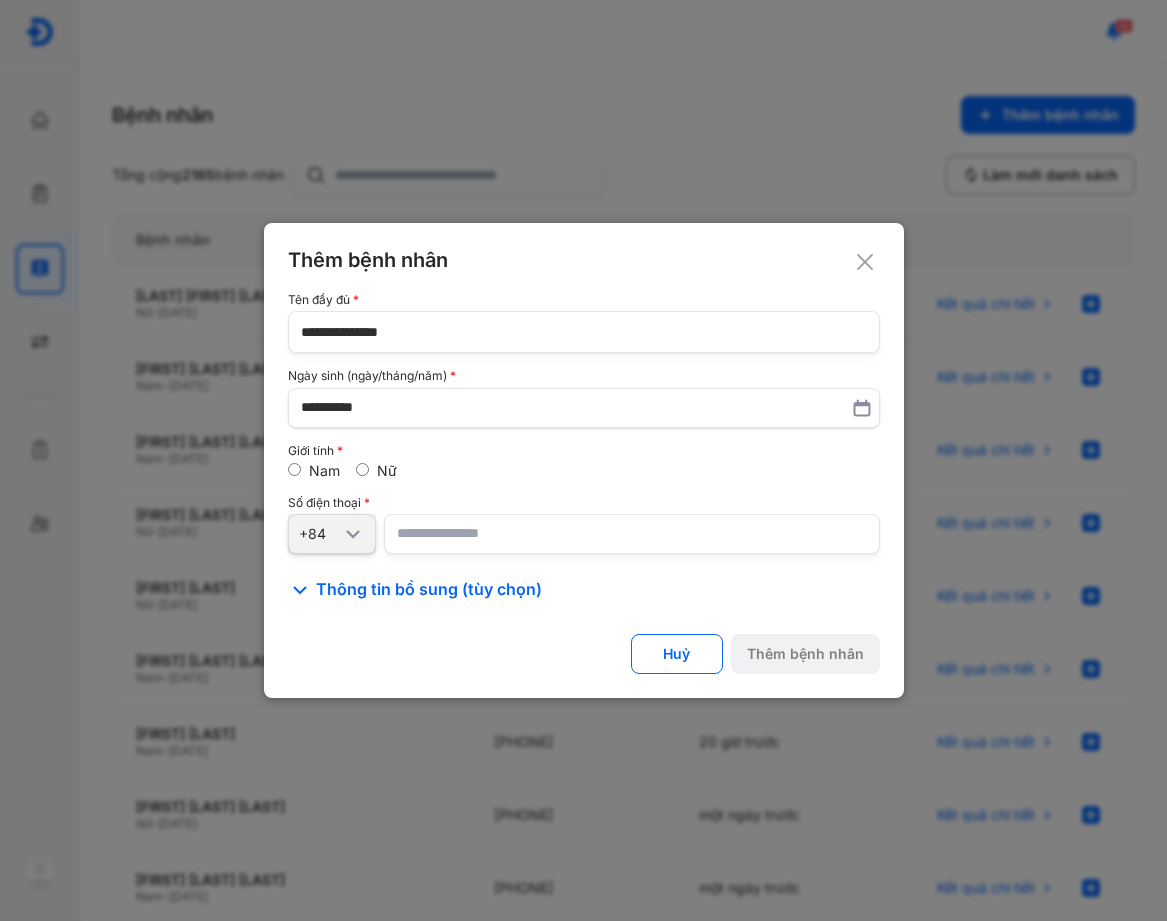 click at bounding box center [632, 534] 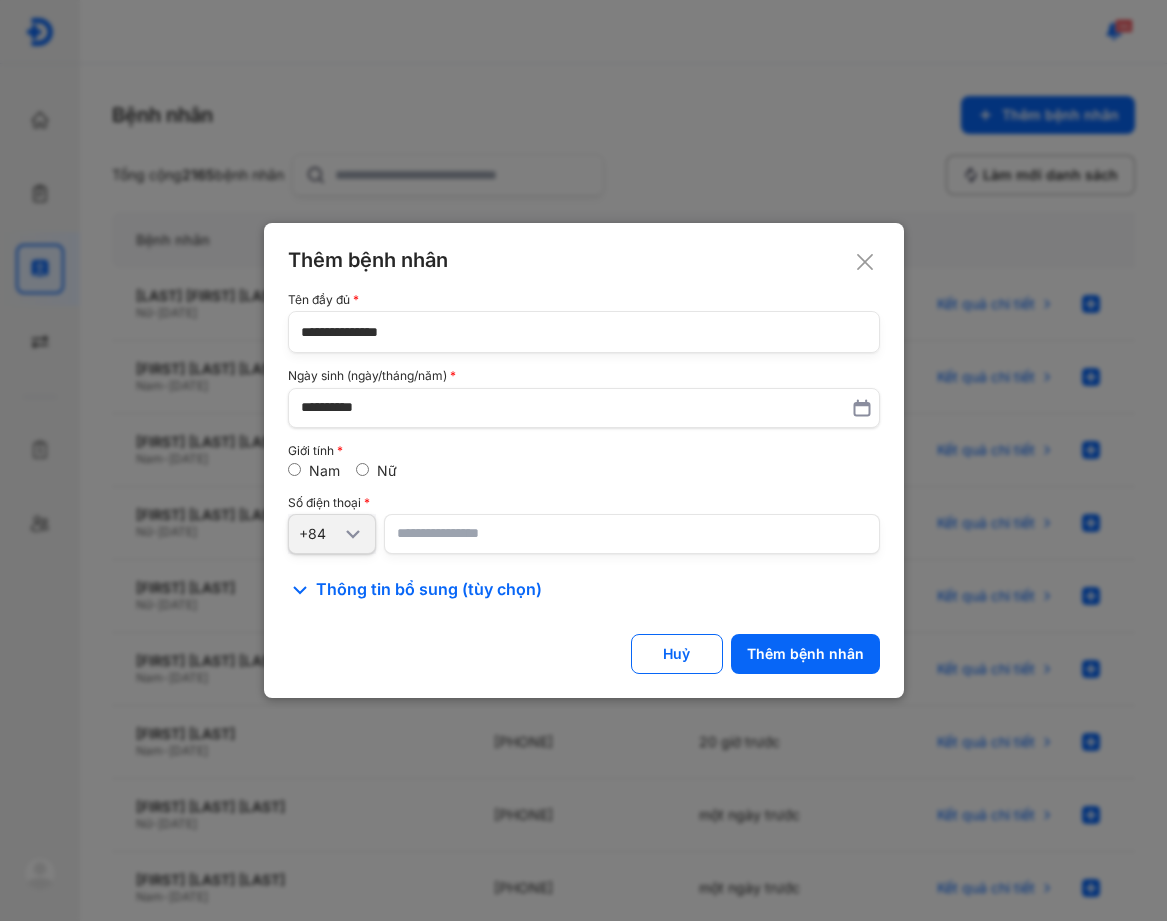 drag, startPoint x: 638, startPoint y: 499, endPoint x: 690, endPoint y: 555, distance: 76.41989 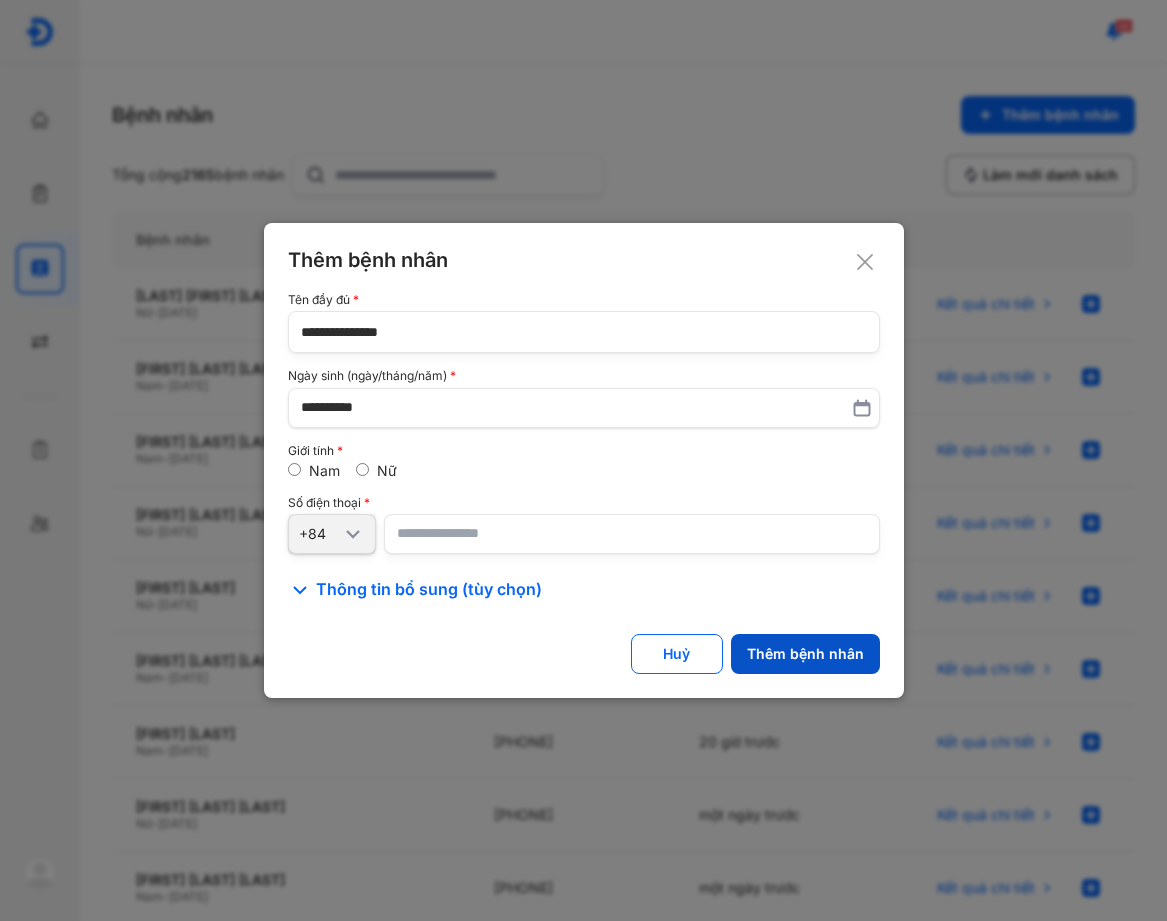 click on "Thêm bệnh nhân" at bounding box center (805, 654) 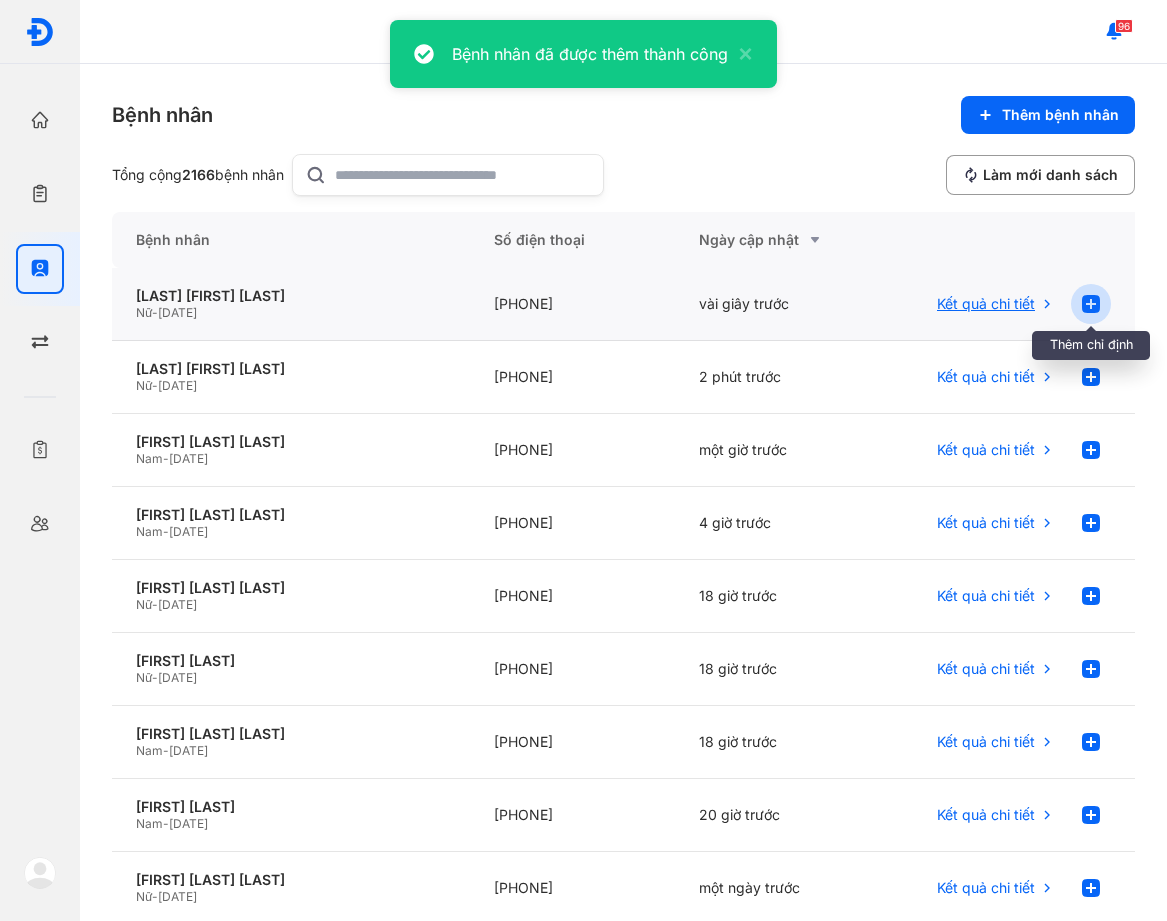 click 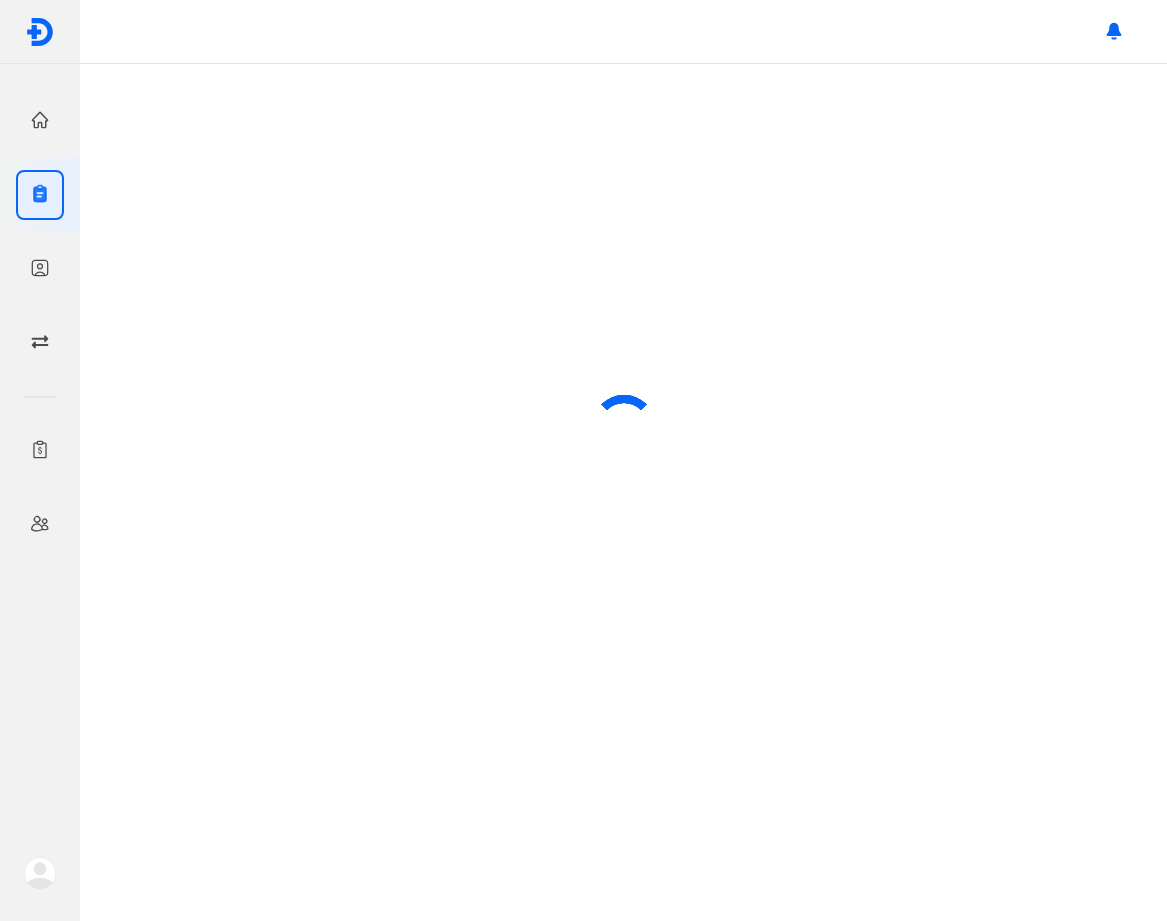 scroll, scrollTop: 0, scrollLeft: 0, axis: both 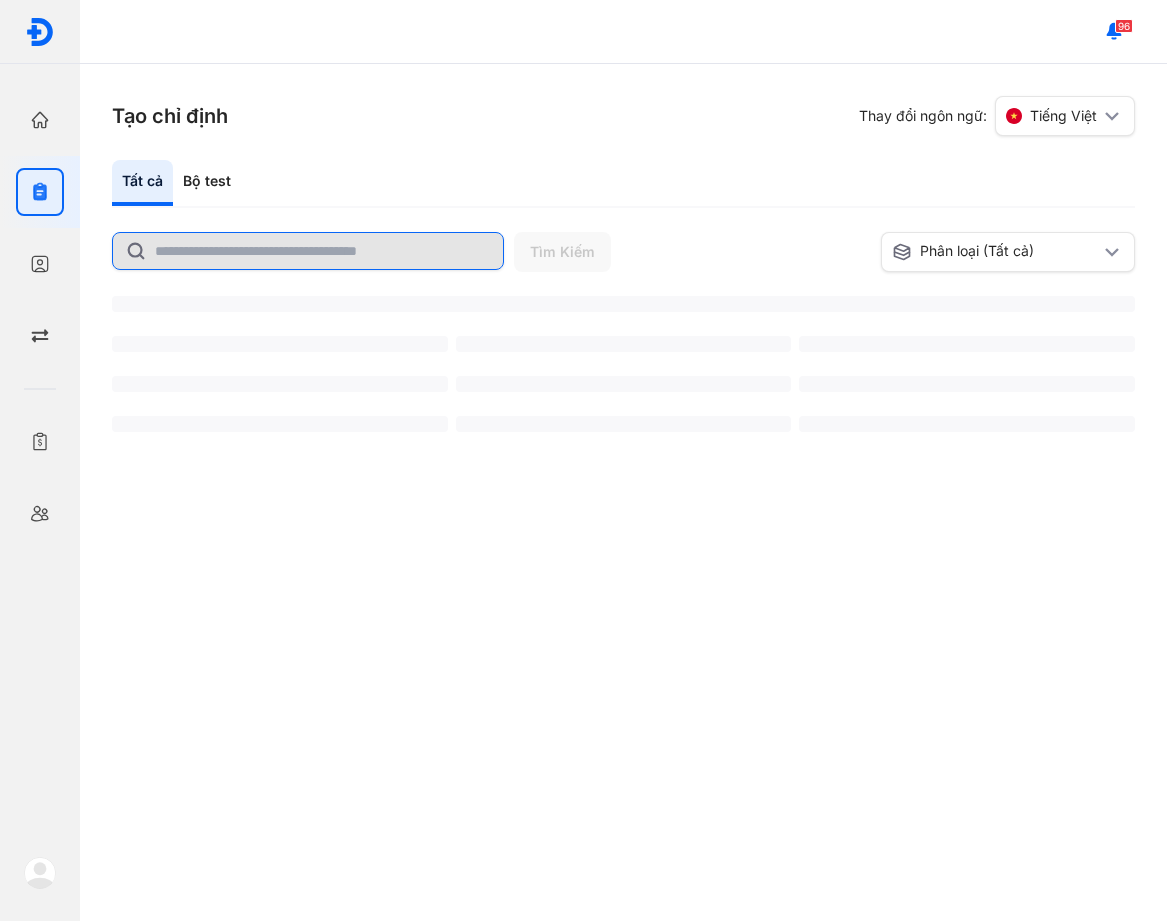 click 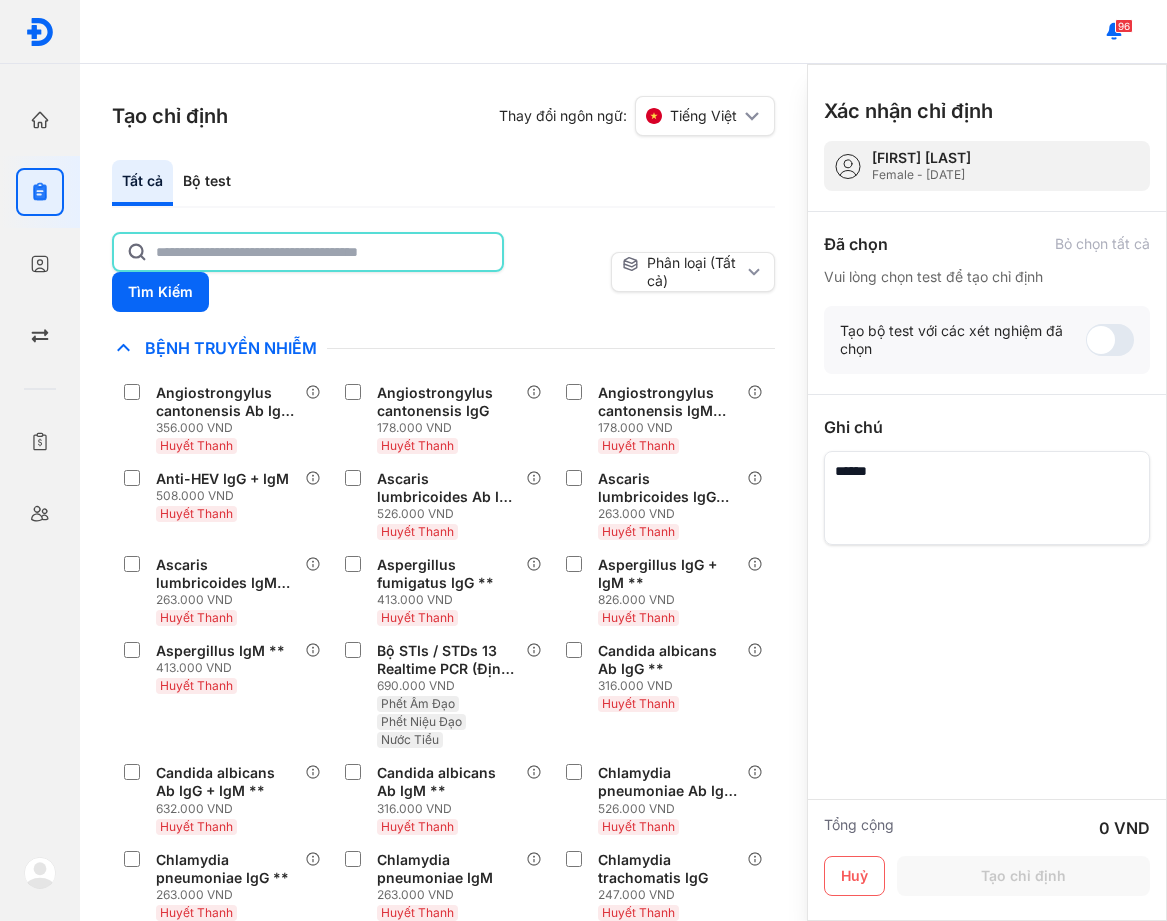 click 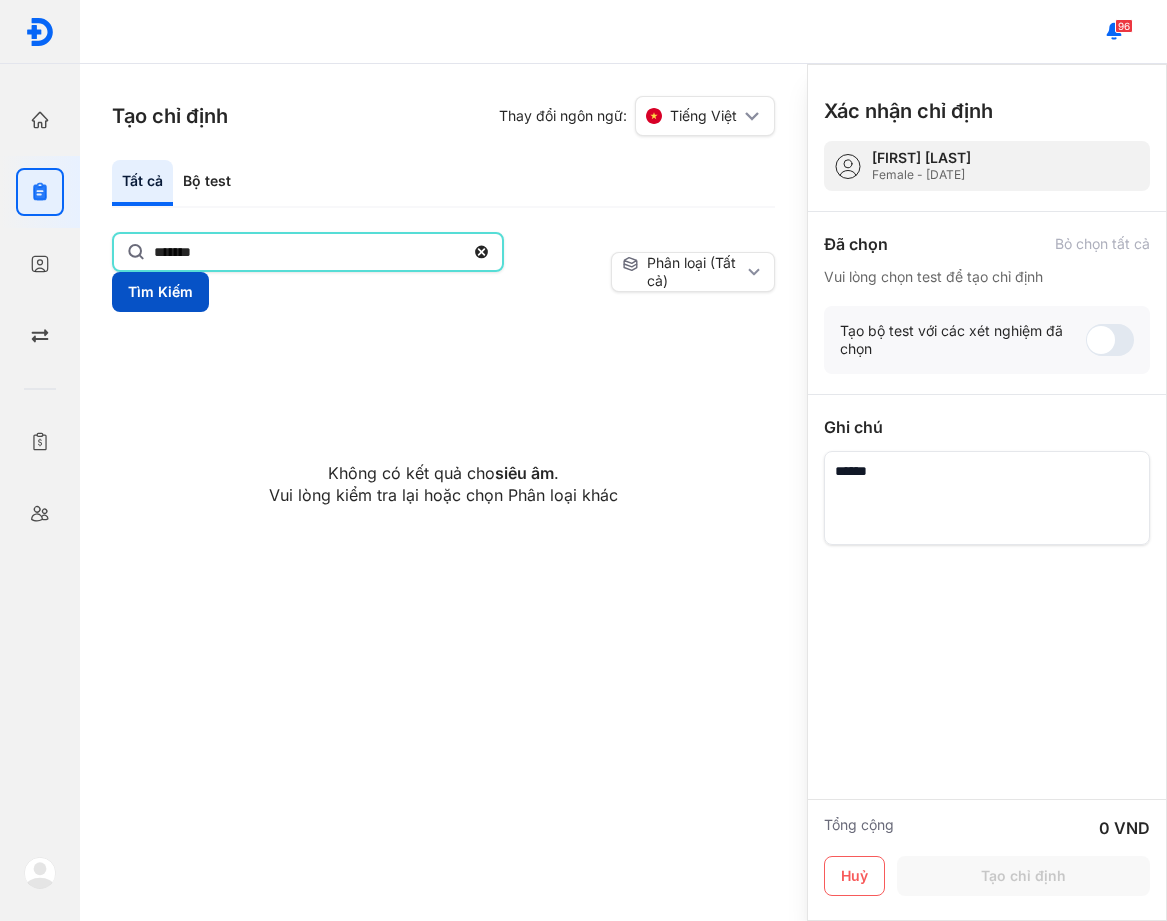 type on "*******" 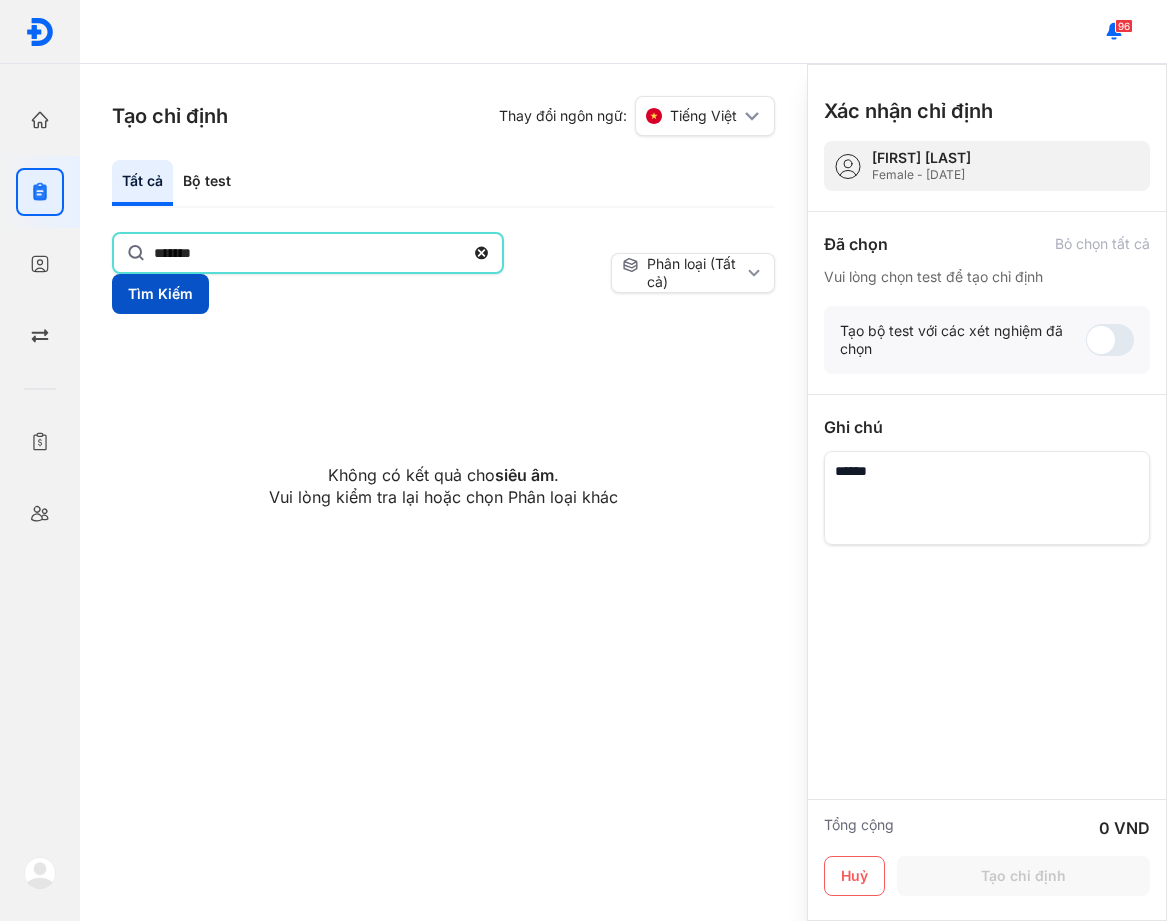 click on "Tìm Kiếm" at bounding box center (160, 294) 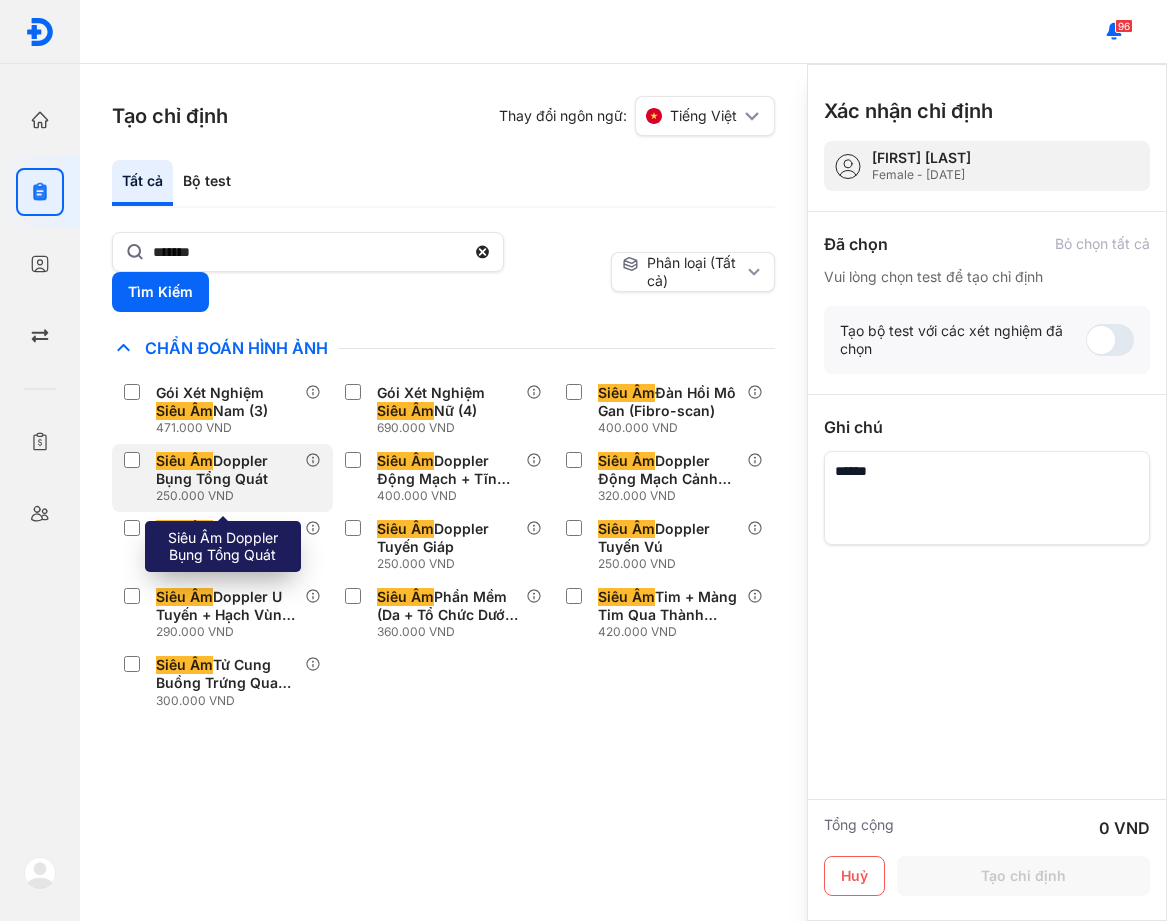 click on "250.000 VND" at bounding box center [230, 496] 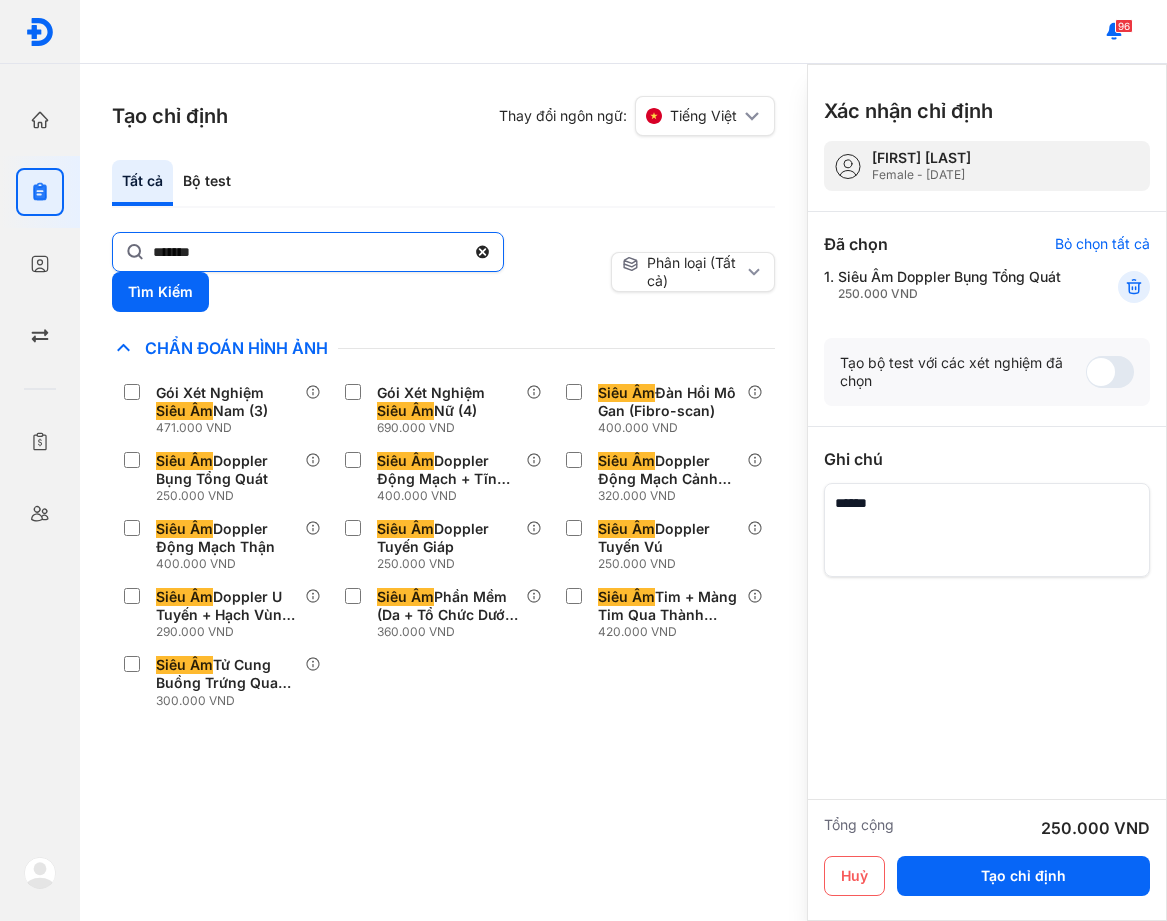 click on "*******" at bounding box center (308, 252) 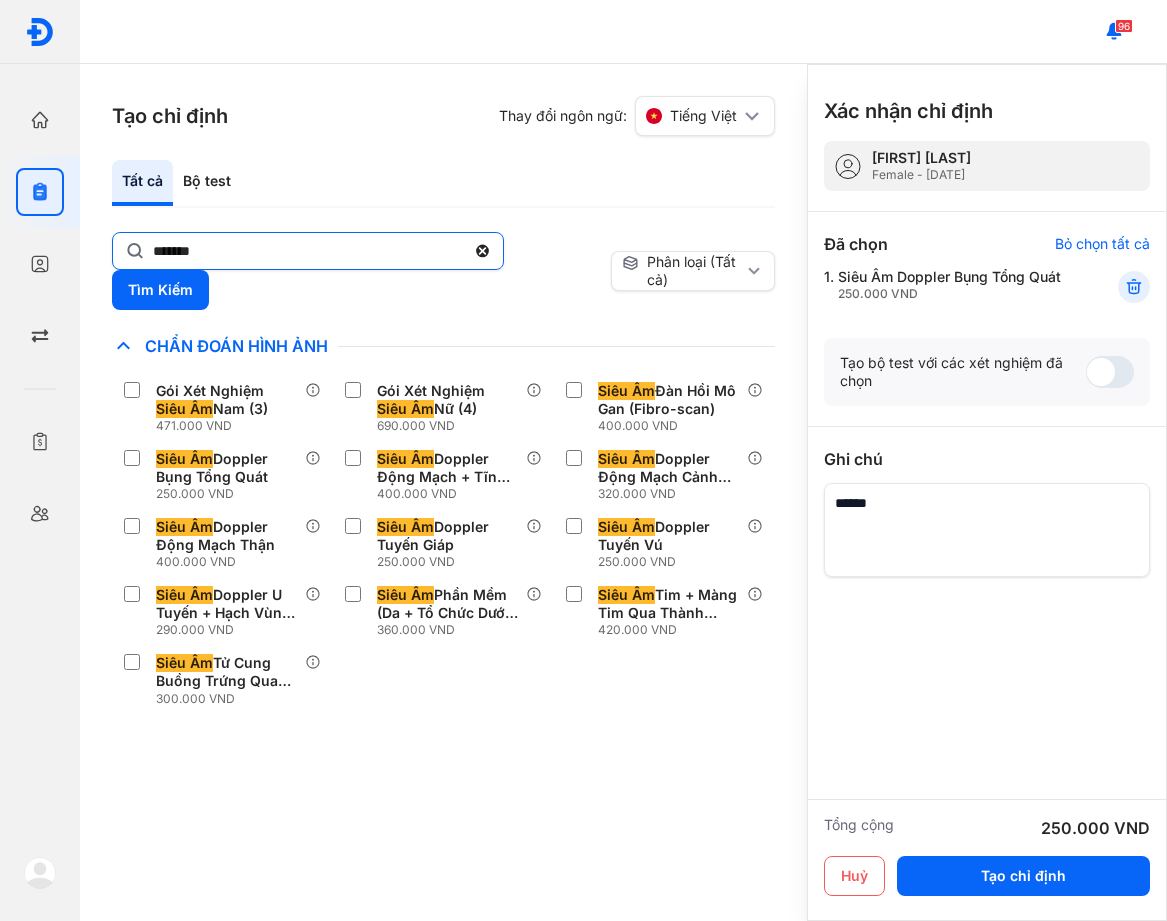 click on "*******" 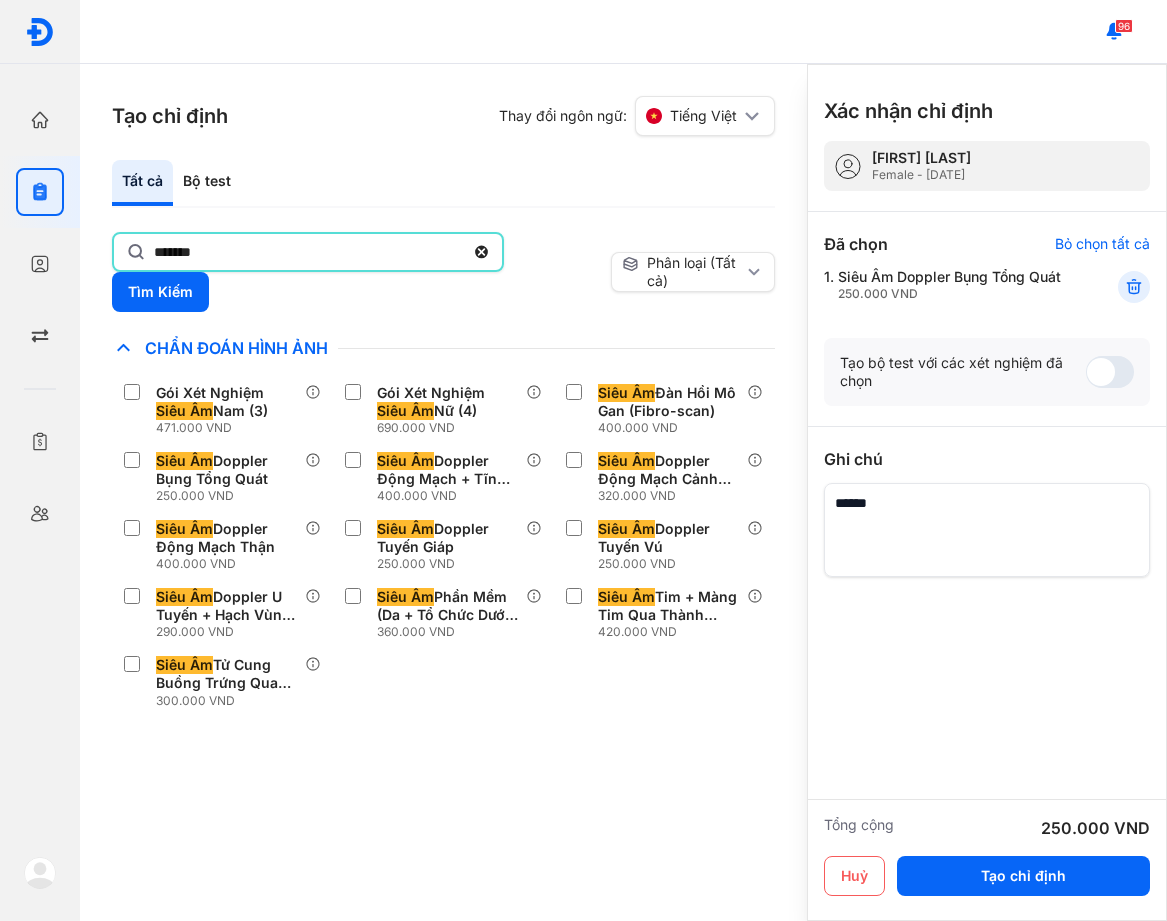 click on "*******" 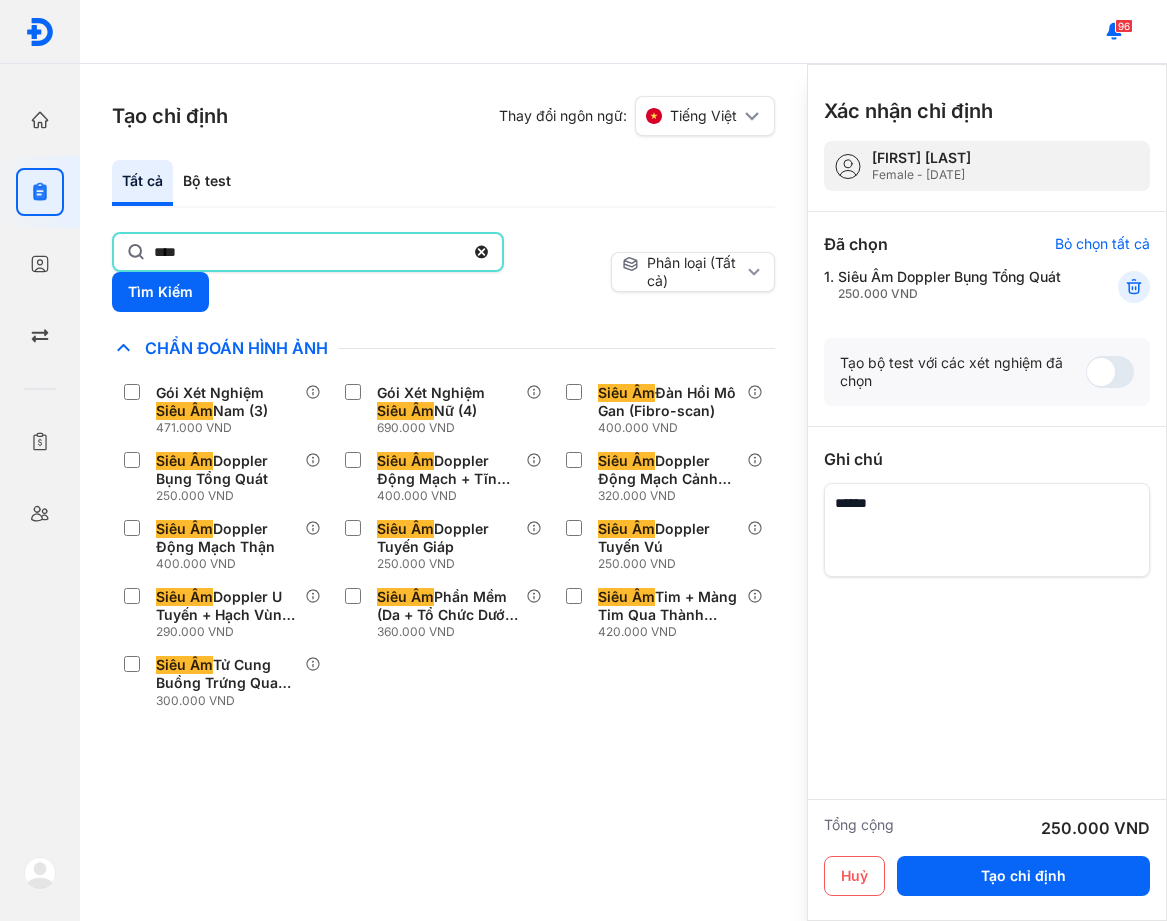 type on "****" 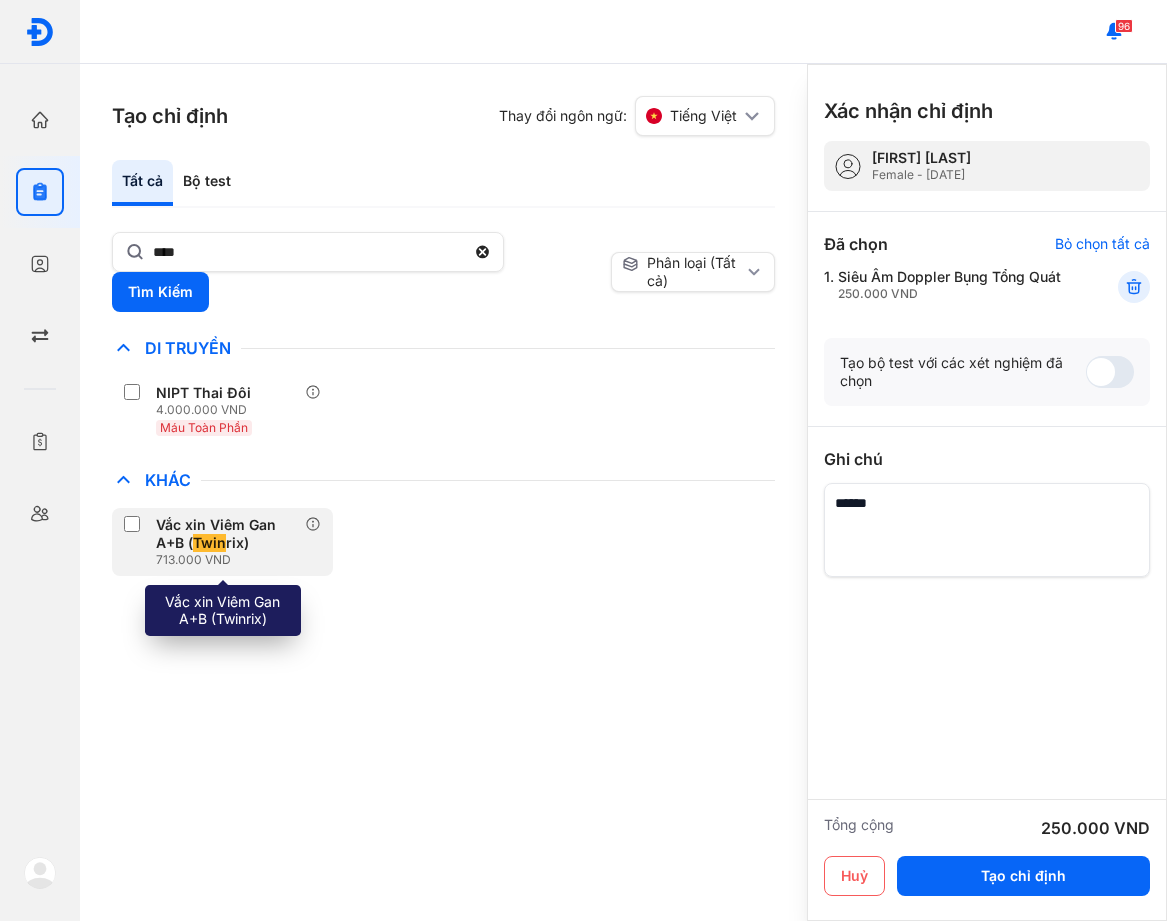 click on "Vắc xin Viêm Gan A+B ( Twin rix)" at bounding box center (226, 534) 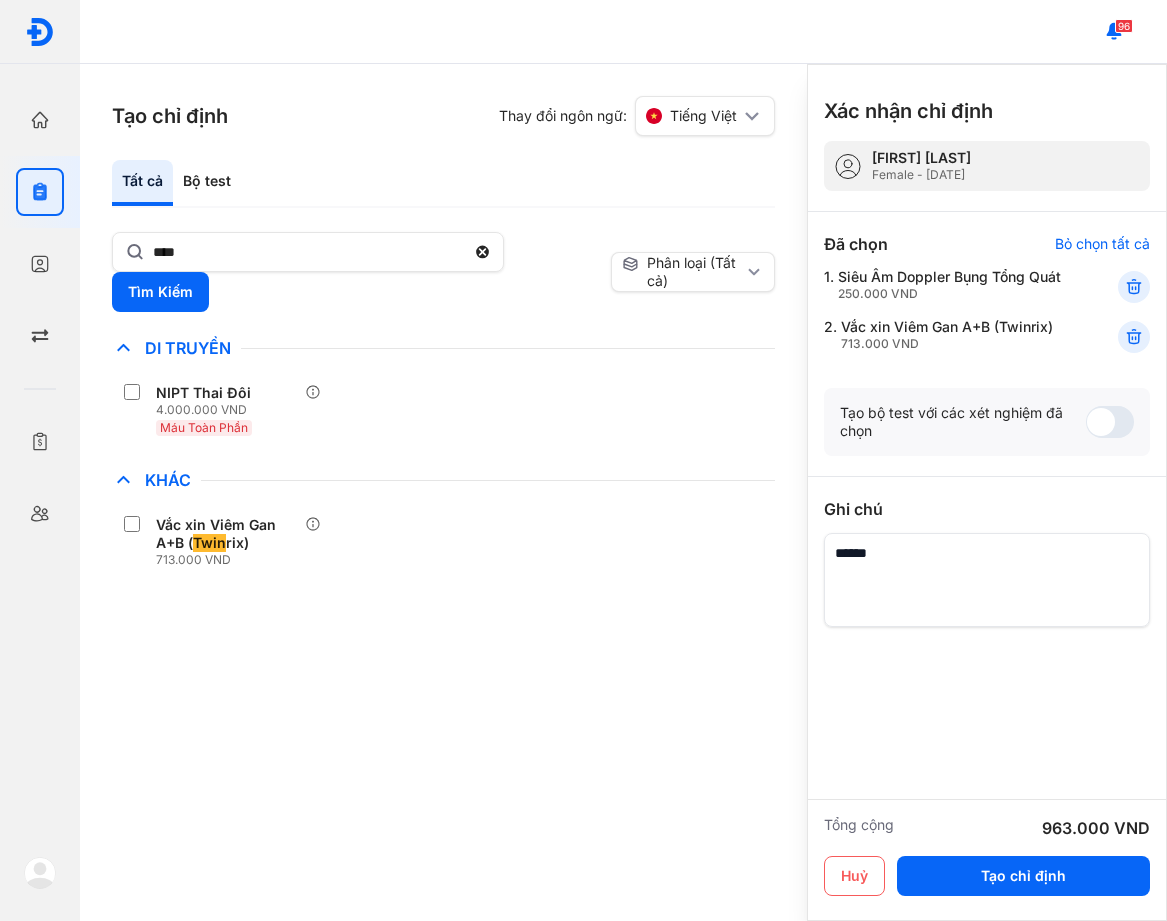 click on "Chỉ định nhiều nhất Bệnh Truyền Nhiễm Chẩn Đoán Hình Ảnh Chất Gây Nghiện COVID Di Truyền NIPT Thai Đôi 4.000.000 VND Máu Toàn Phần Dị Ứng Điện Di Độc Chất Đông Máu Gan Hô Hấp Huyết Học Khác Vắc xin Viêm Gan A+B ( Twin rix) 713.000 VND Ký Sinh Trùng Nội Tiết Tố & Hóoc-môn Sản Phụ Khoa Sàng Lọc Tiền Sinh STIs Sức Khỏe Nam Giới Thận Tiểu Đường Tim Mạch Tổng Quát Tự Miễn Tuyến Giáp Ung Thư Vi Chất Vi Sinh Viêm Gan Yếu Tố Viêm" at bounding box center [443, 628] 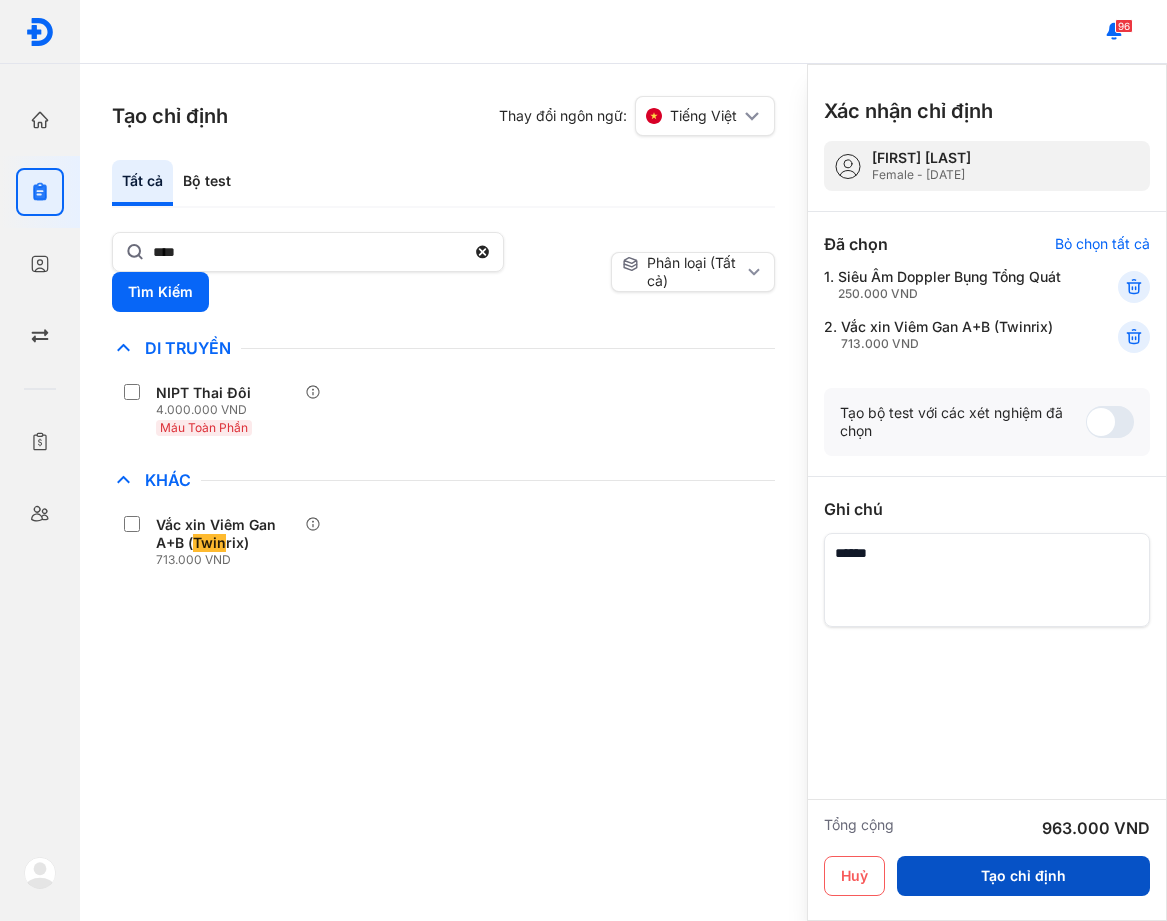 click on "Tạo chỉ định" at bounding box center (1023, 876) 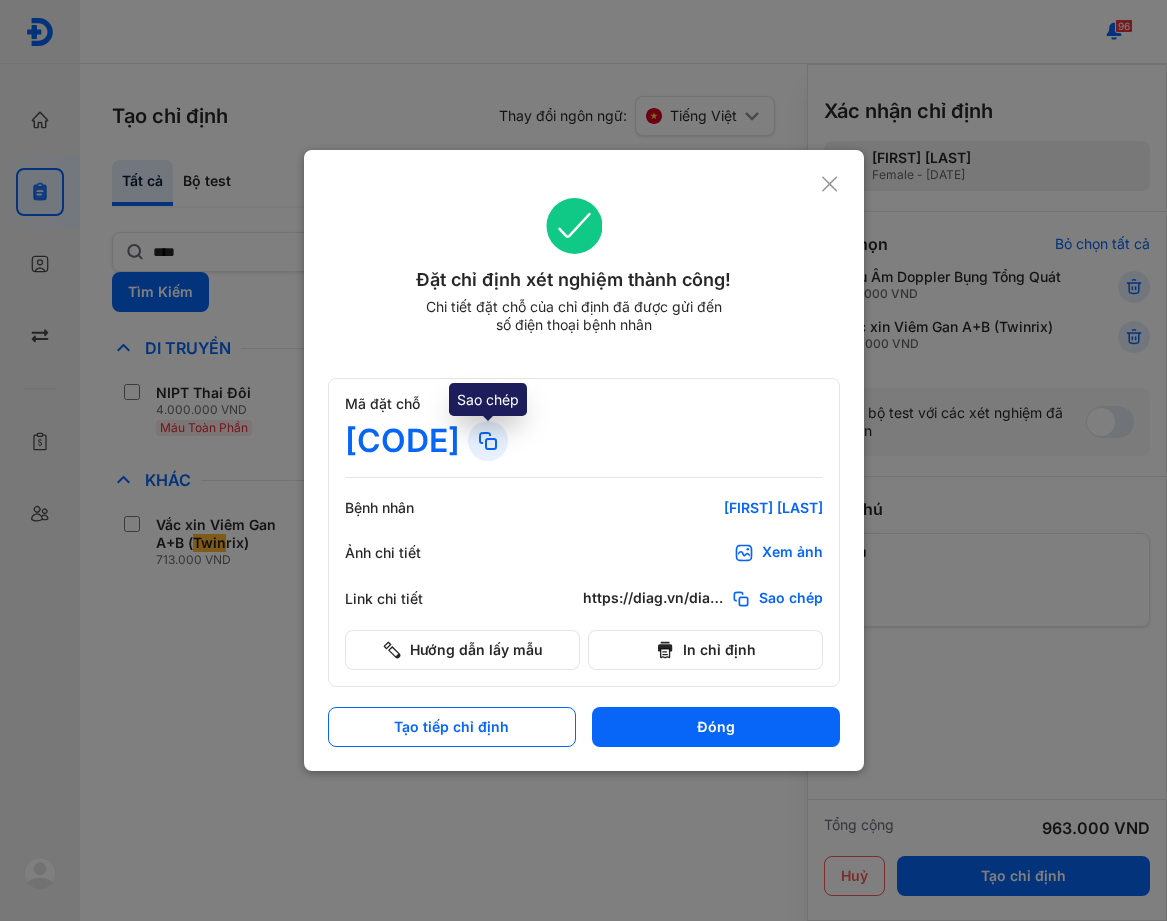 click 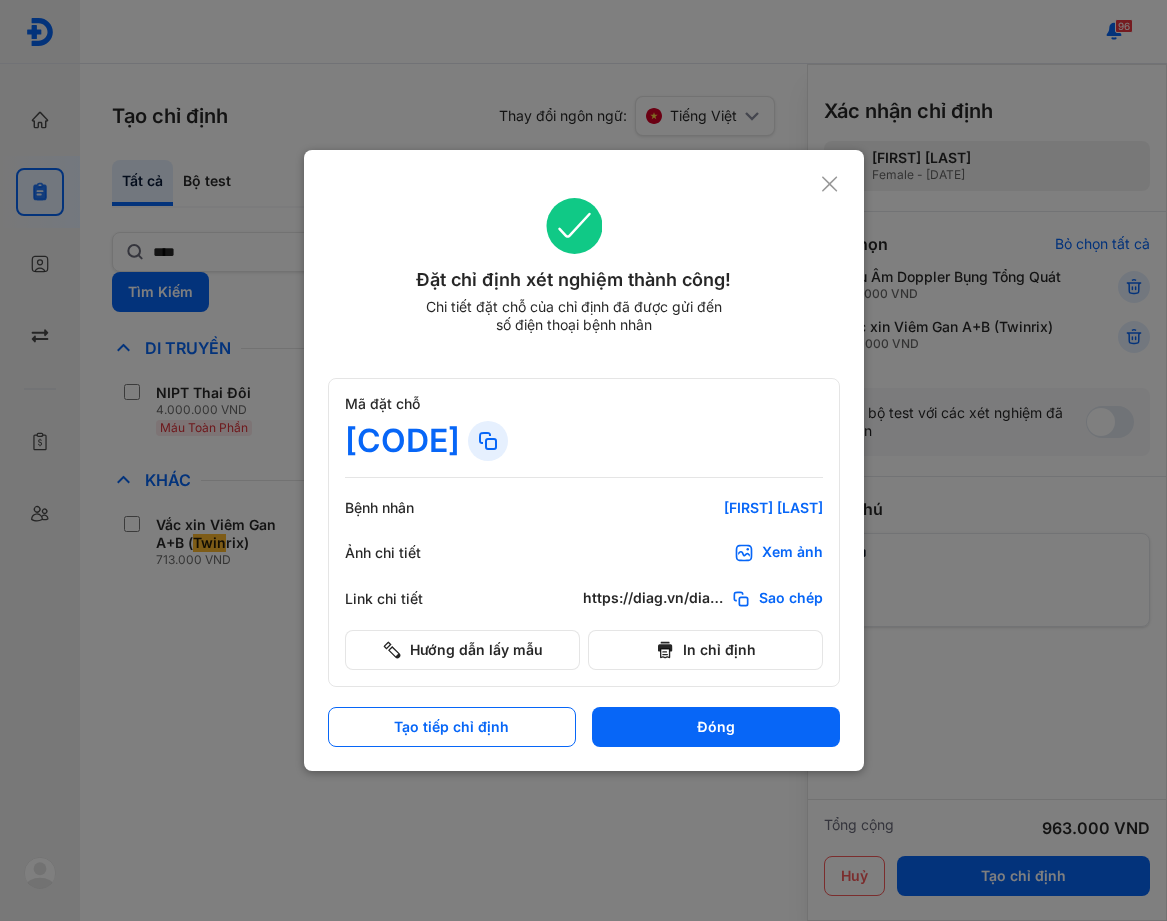 click 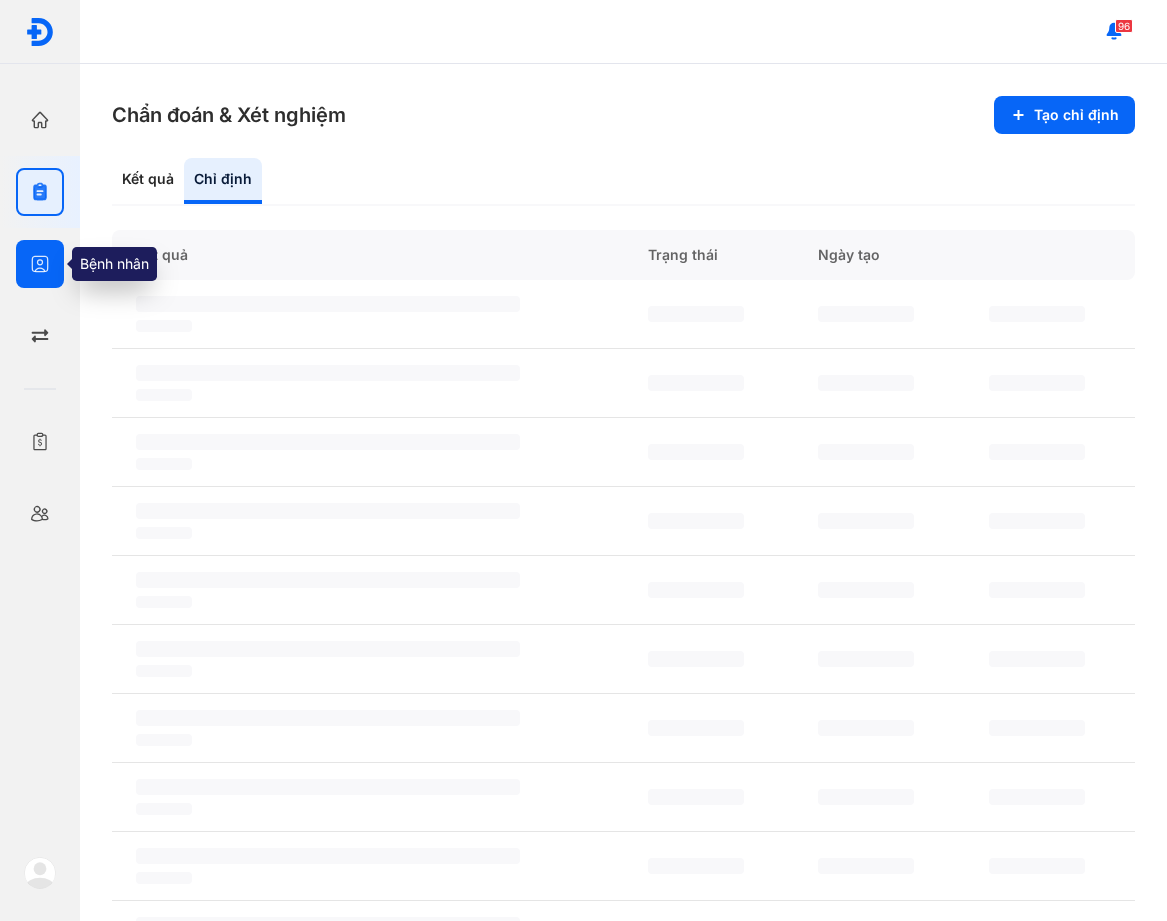 click at bounding box center [40, 264] 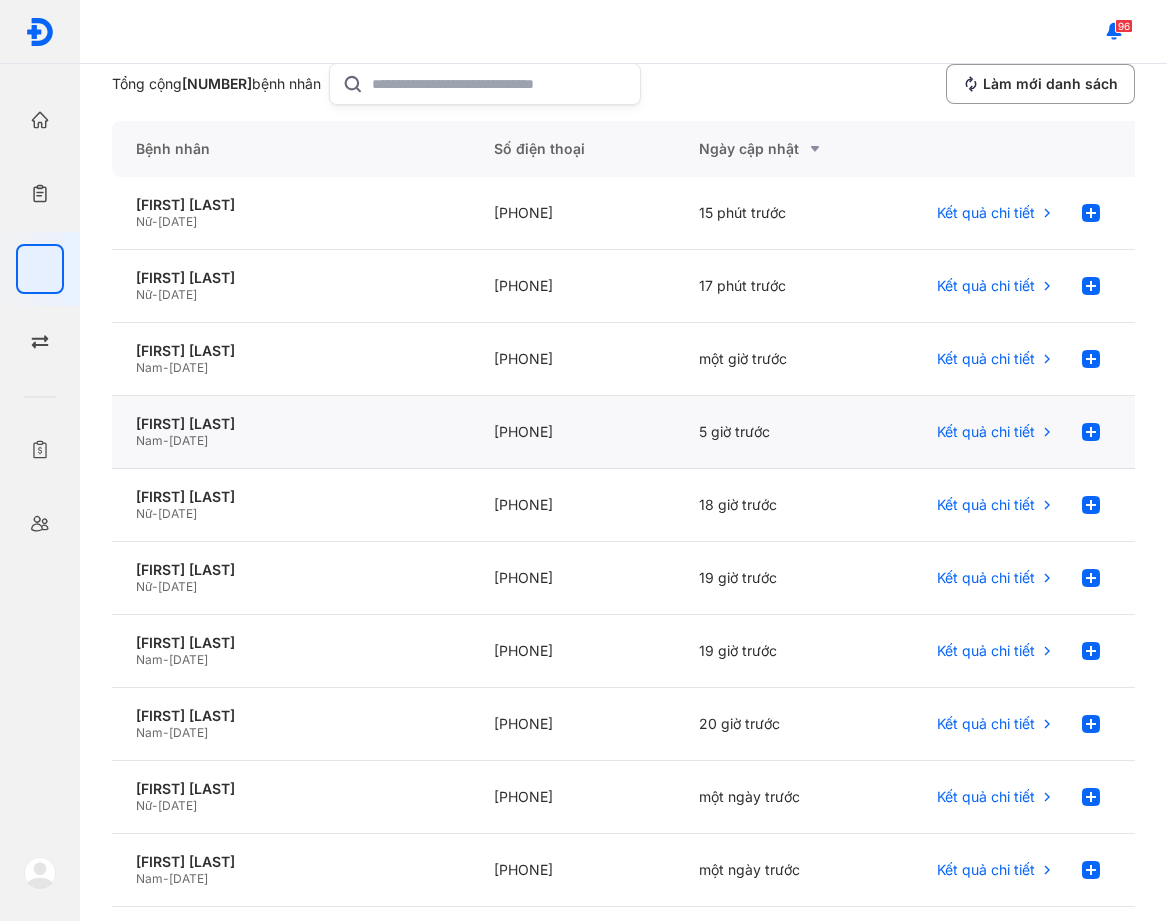 scroll, scrollTop: 0, scrollLeft: 0, axis: both 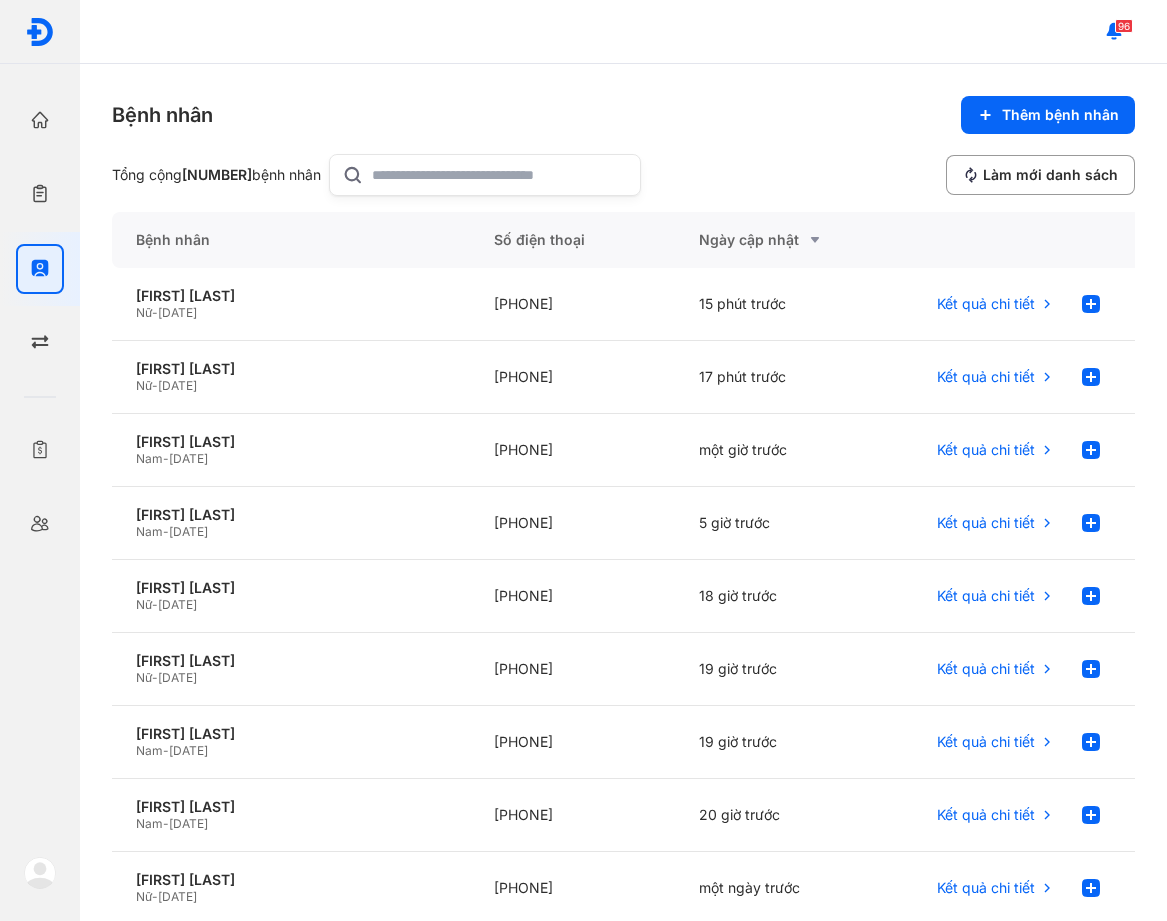 click 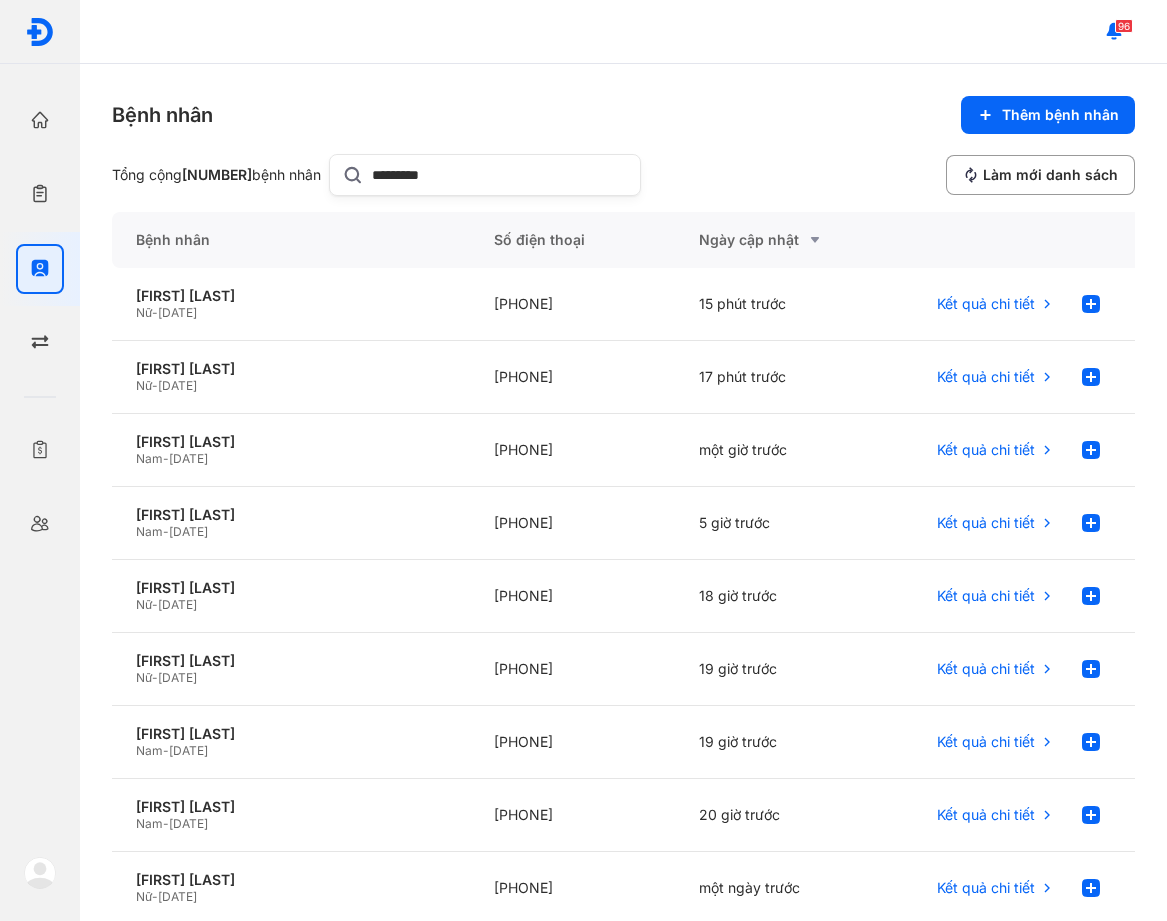 type on "*********" 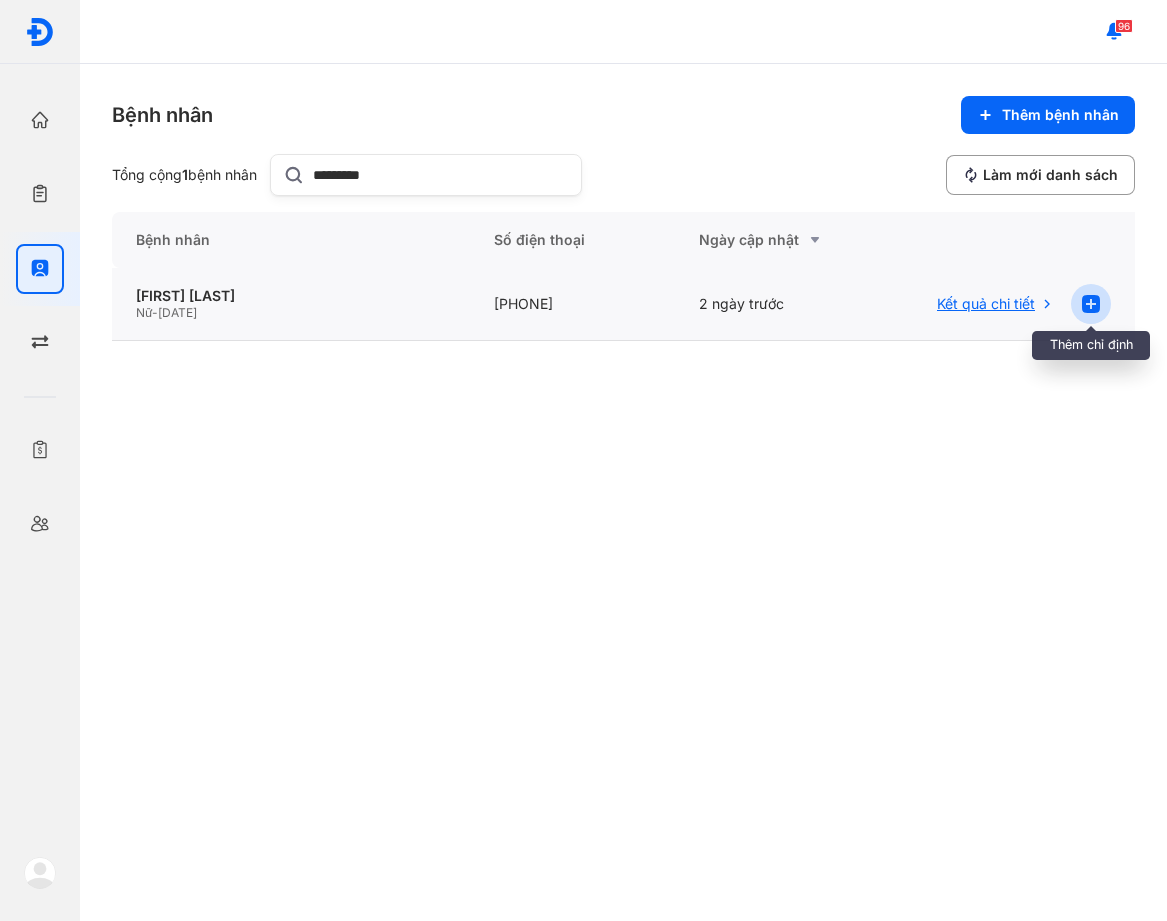 click 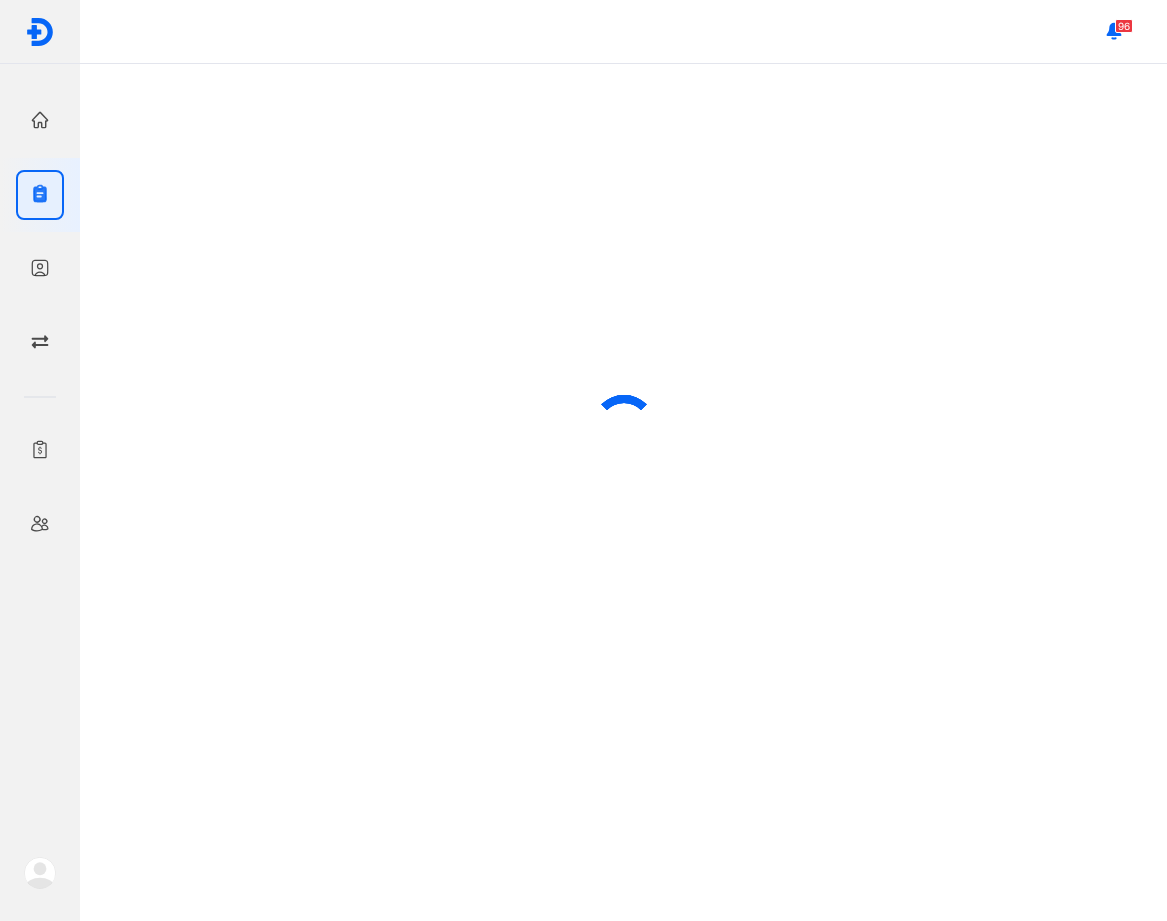scroll, scrollTop: 0, scrollLeft: 0, axis: both 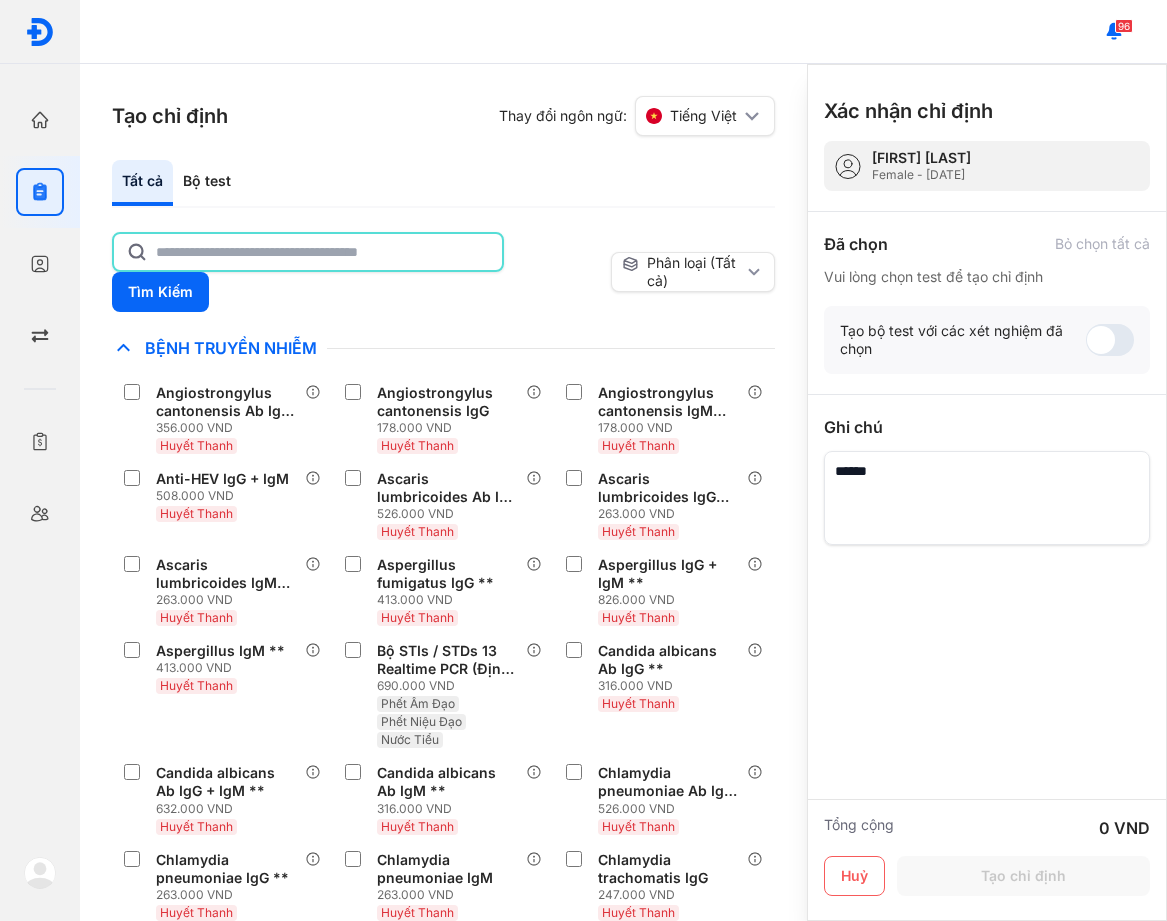 click 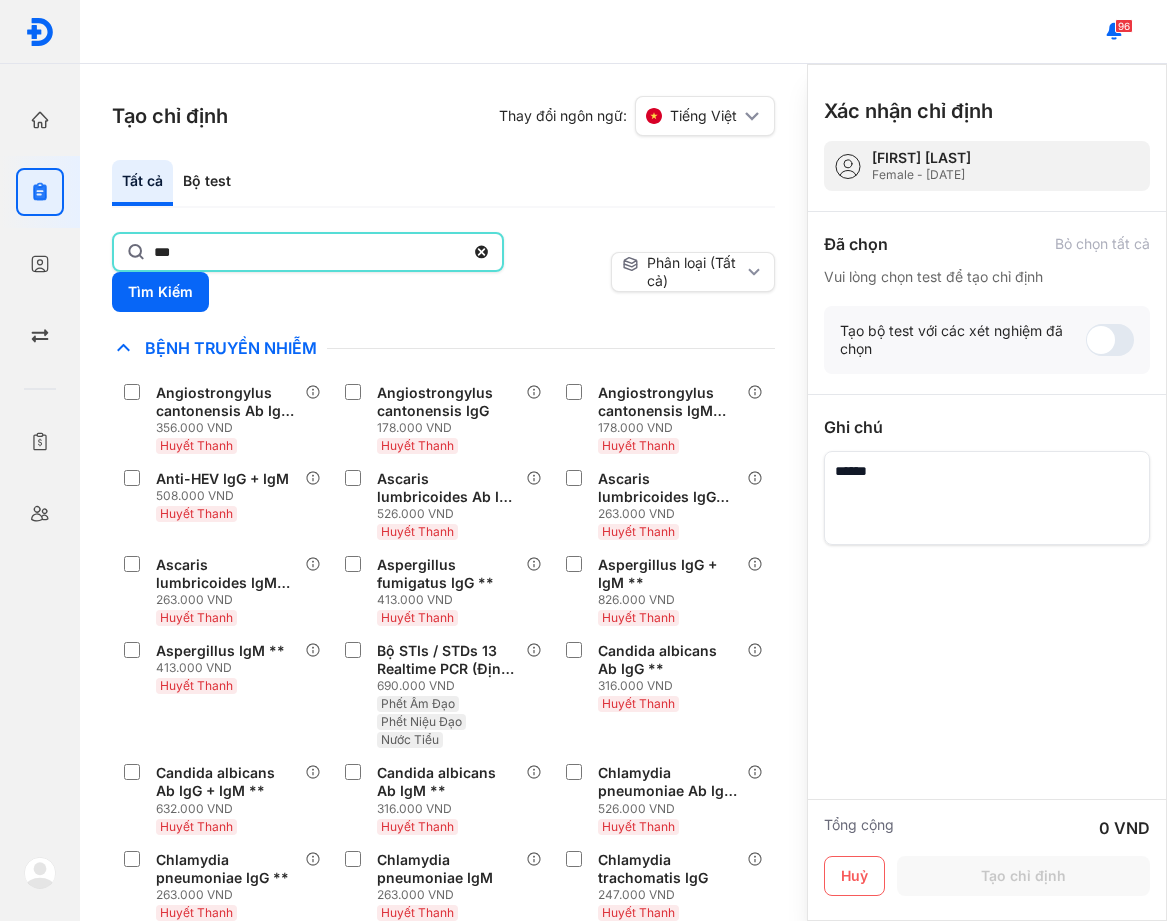 type on "***" 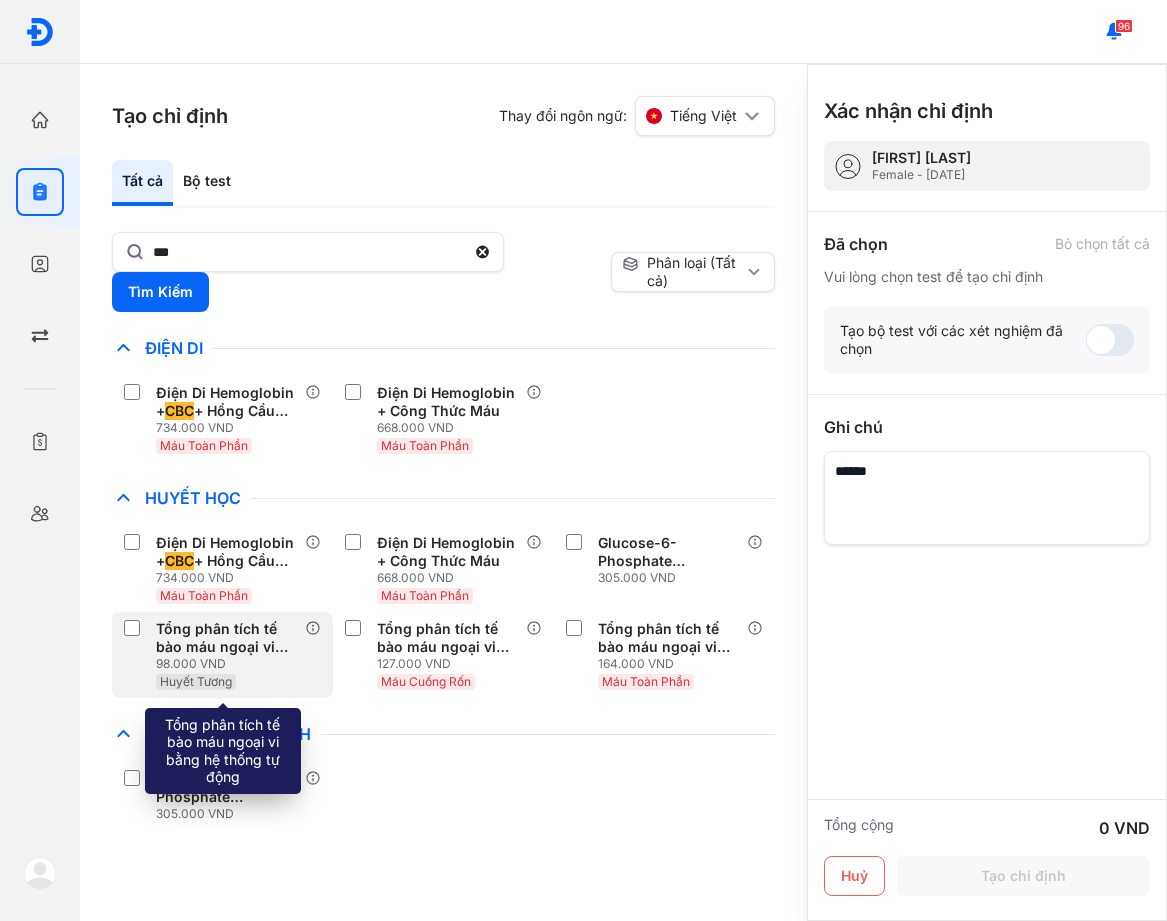 click on "Tổng phân tích tế bào máu ngoại vi bằng hệ thống tự động" at bounding box center [226, 638] 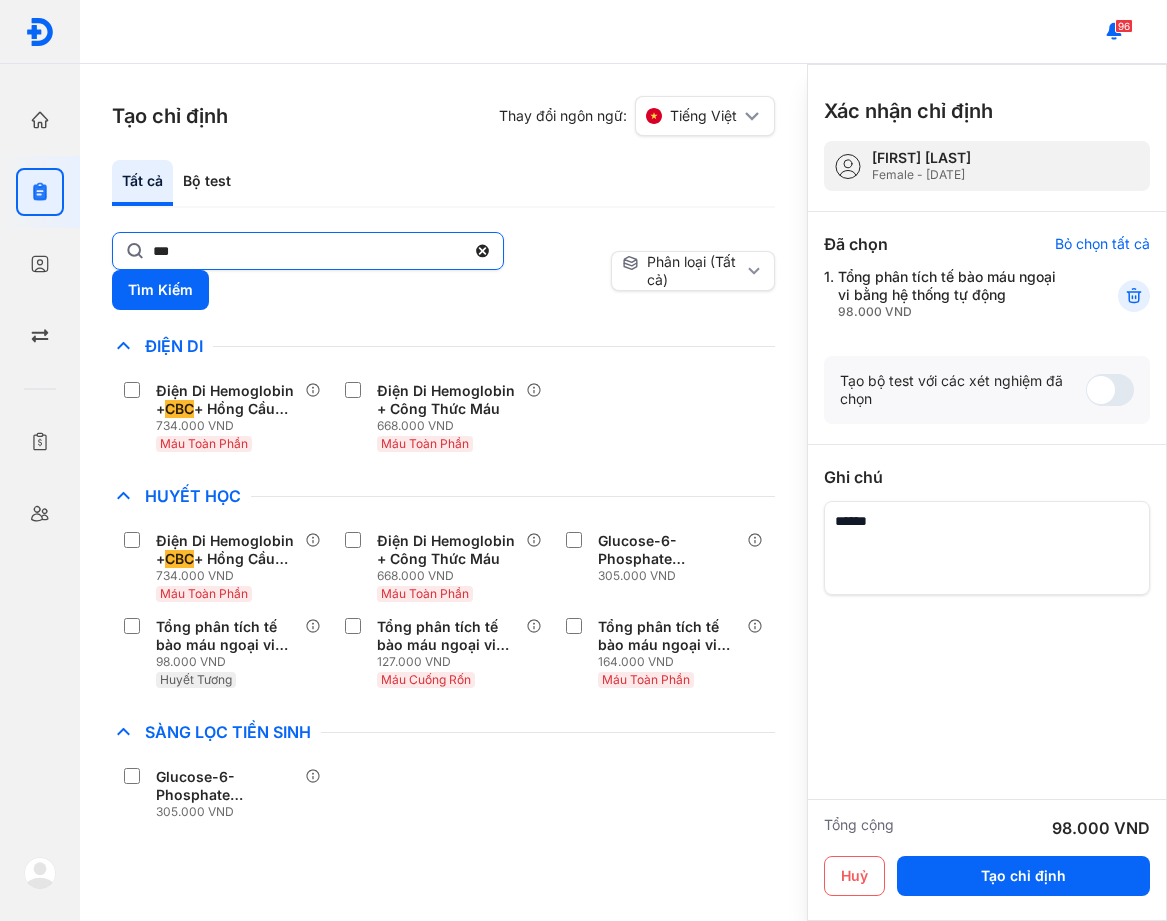 click on "***" 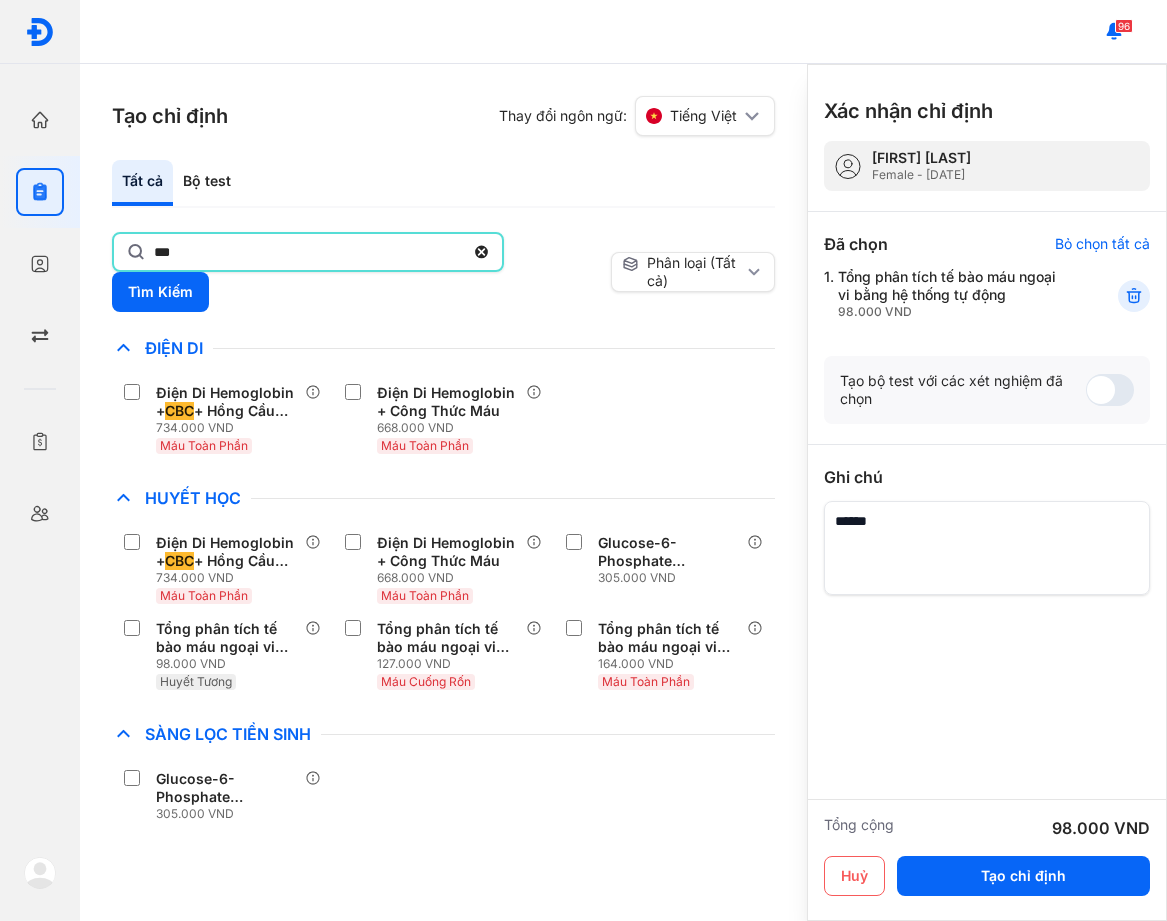 click on "***" 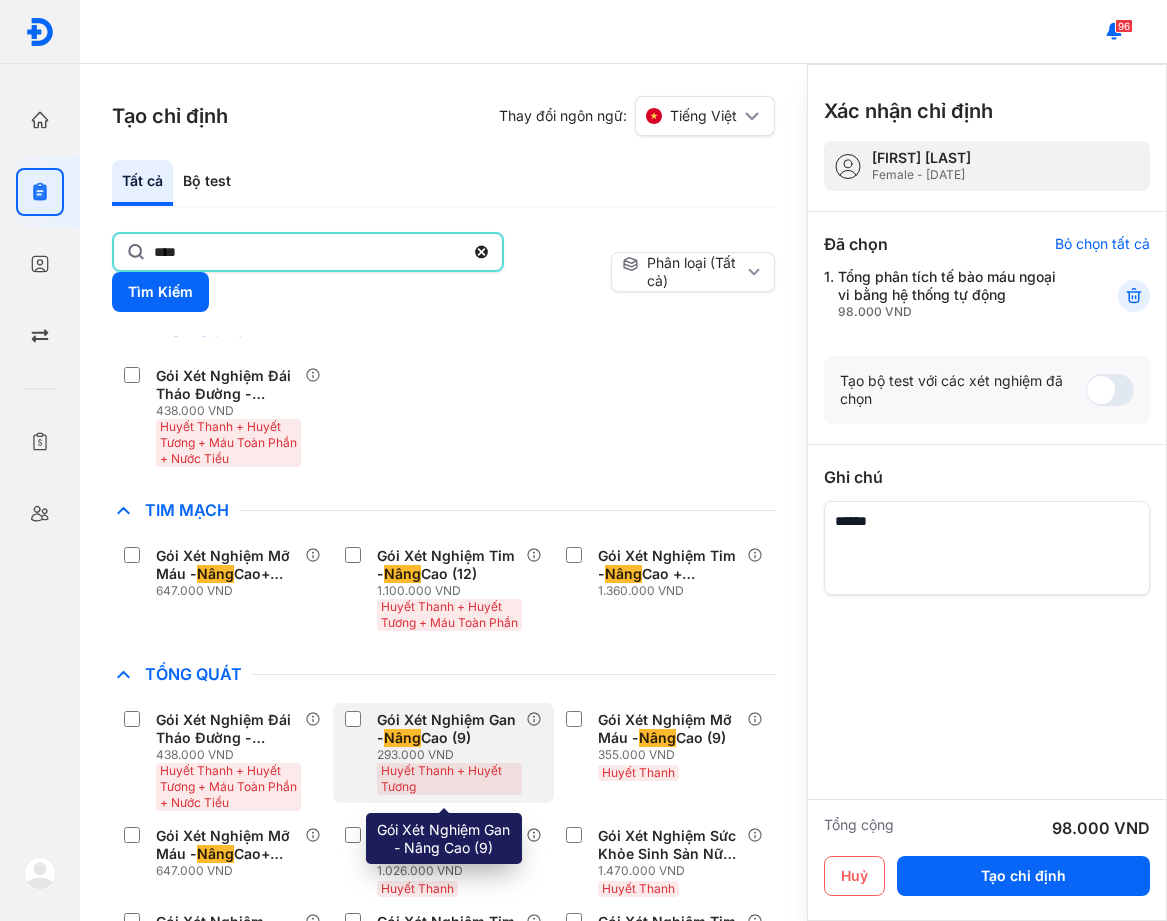 scroll, scrollTop: 1100, scrollLeft: 0, axis: vertical 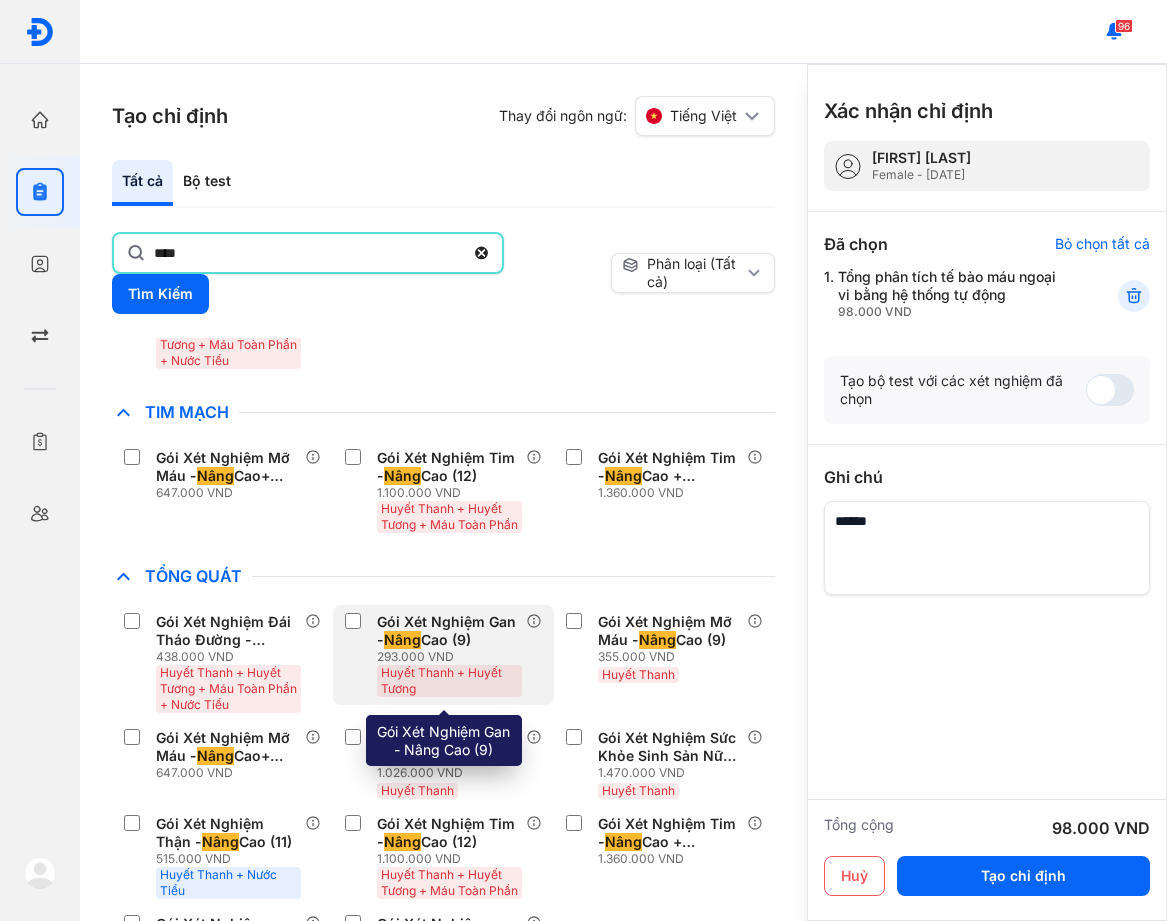 click on "Gói Xét Nghiệm Gan -  Nâng  Cao (9)" at bounding box center [447, 631] 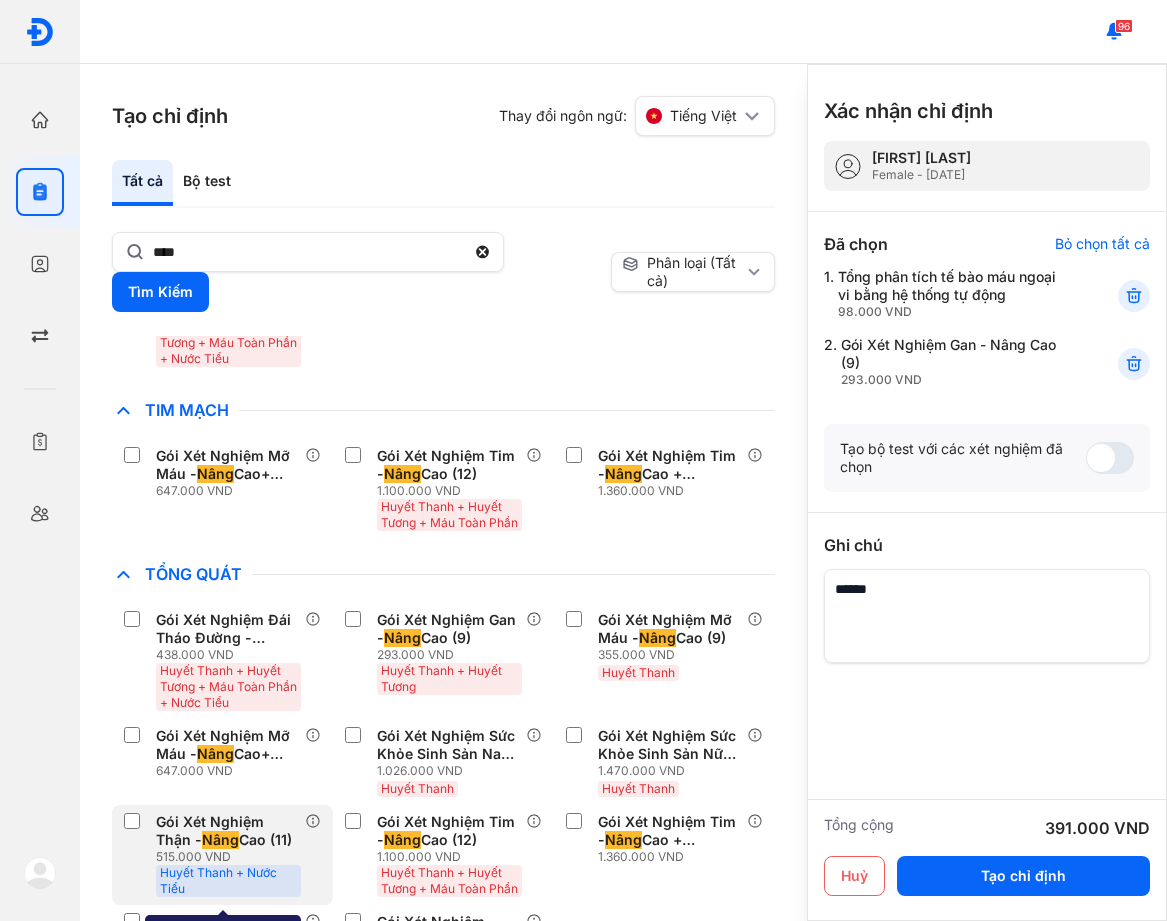 click on "Nâng" at bounding box center (220, 840) 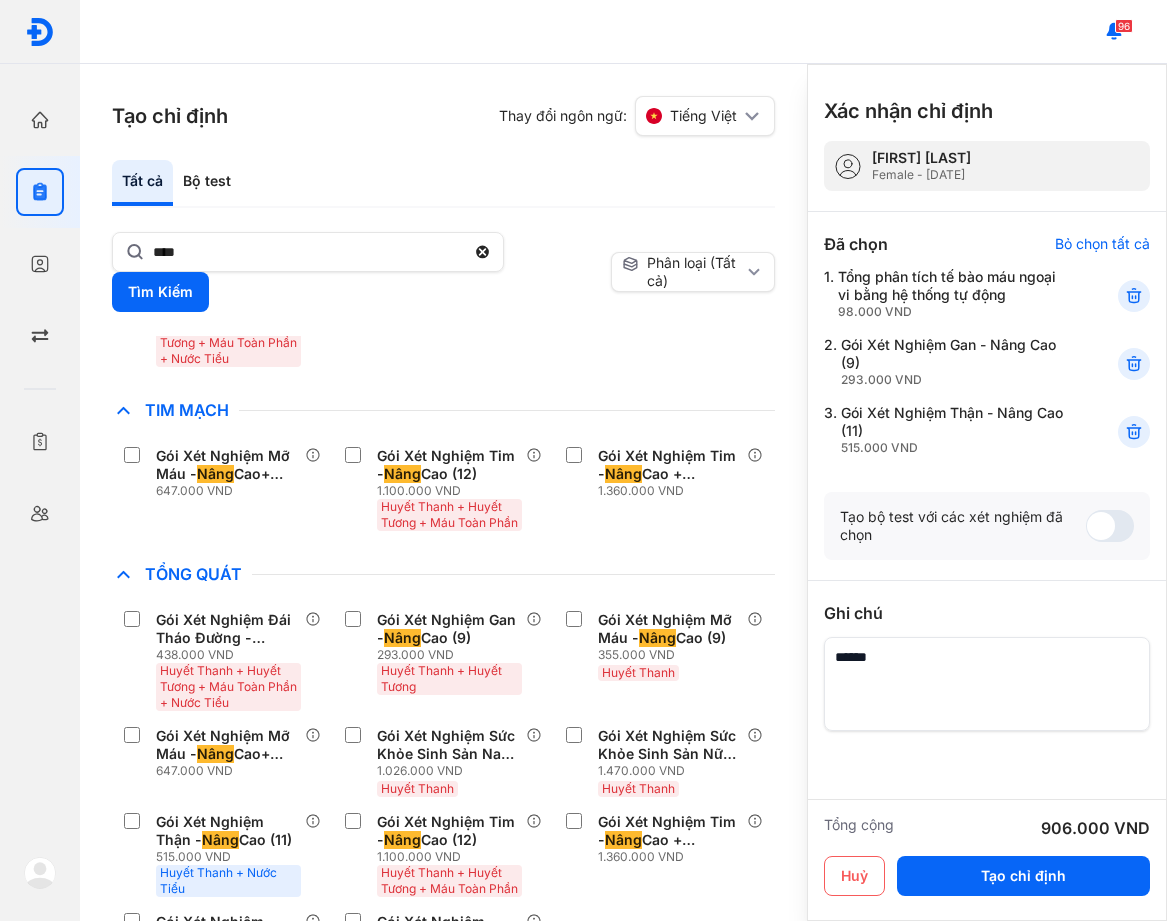 click on "Tất cả Bộ test" at bounding box center (443, 184) 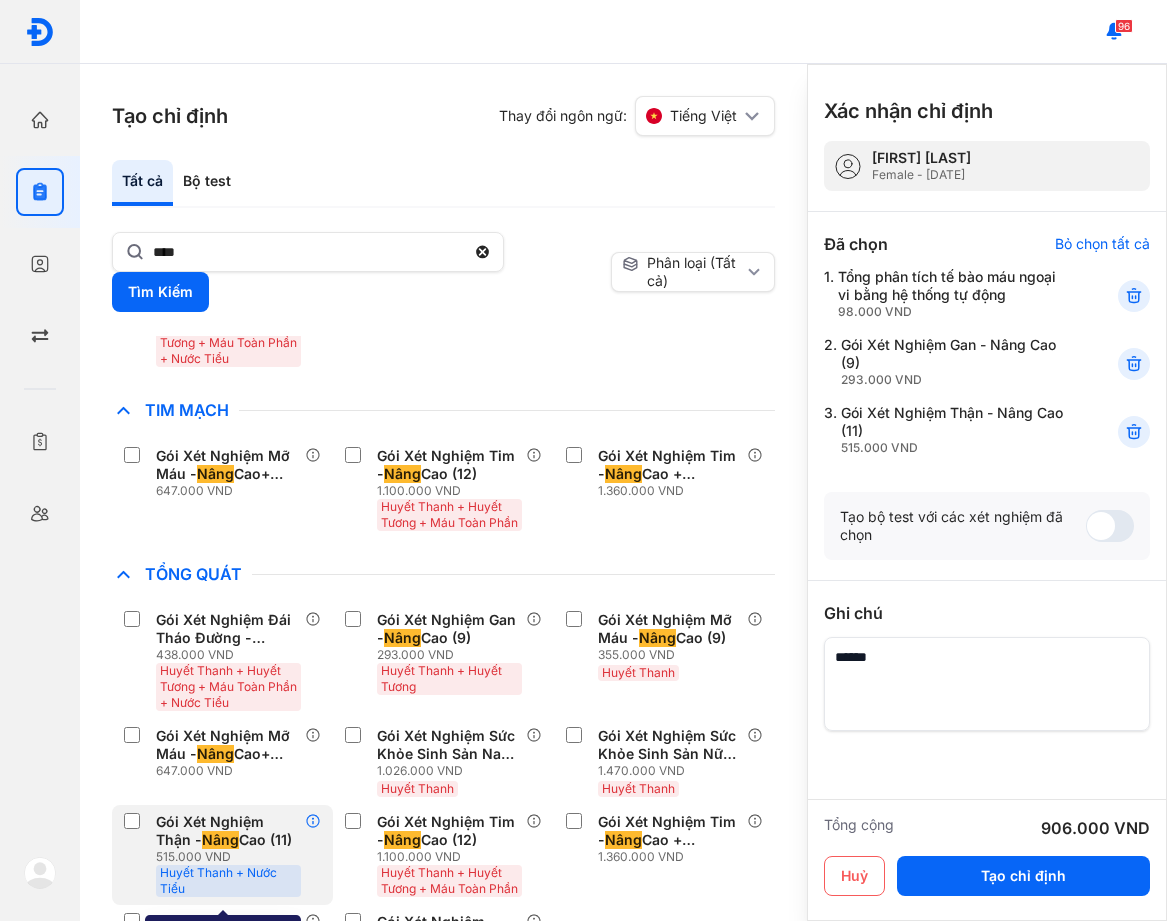 click 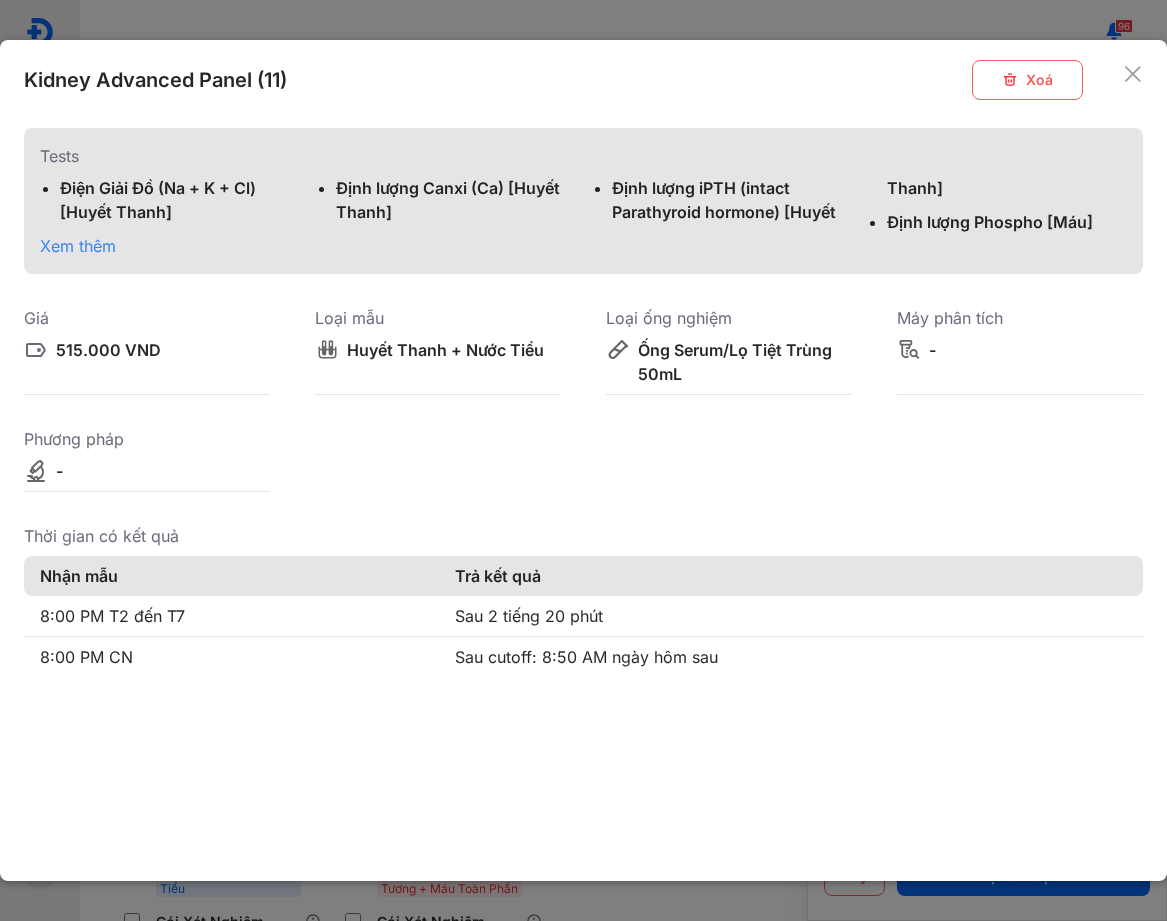 click on "Xem thêm" at bounding box center (78, 246) 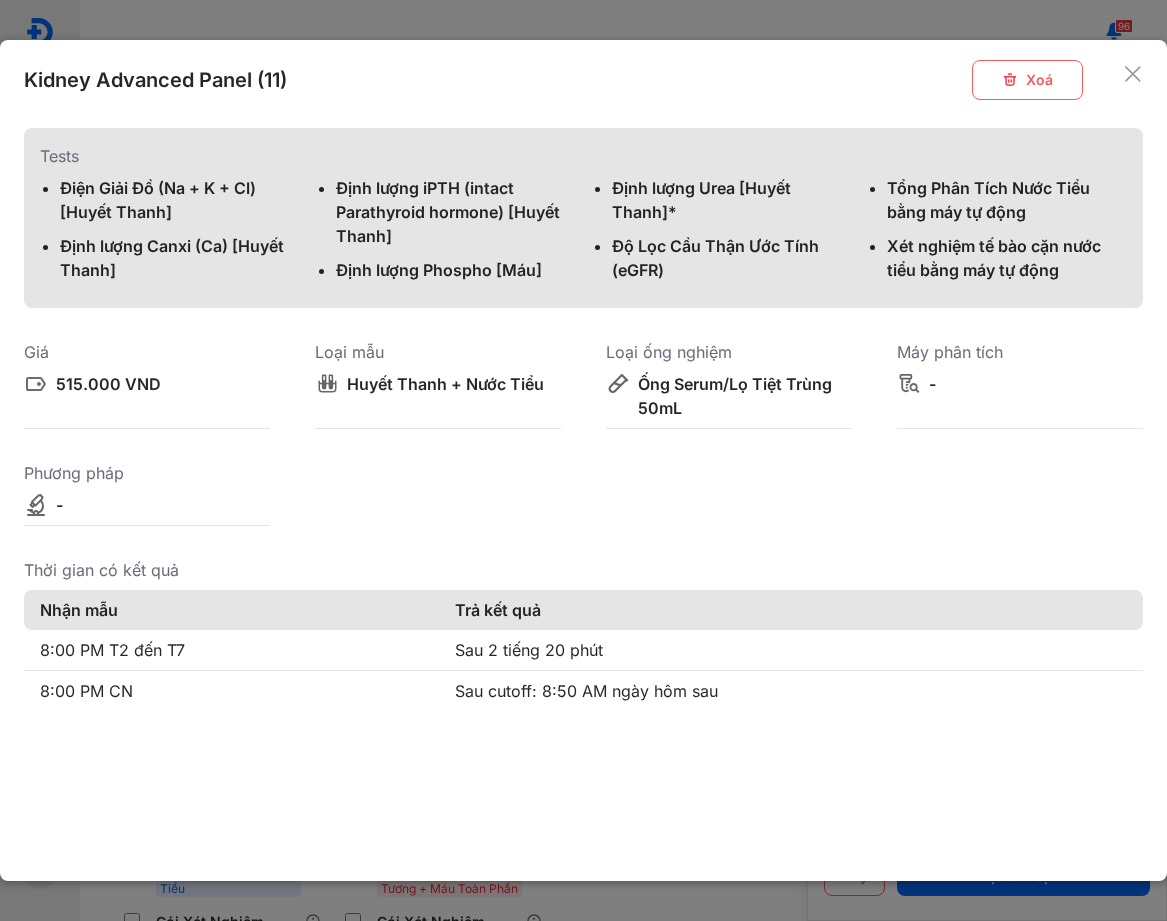 click 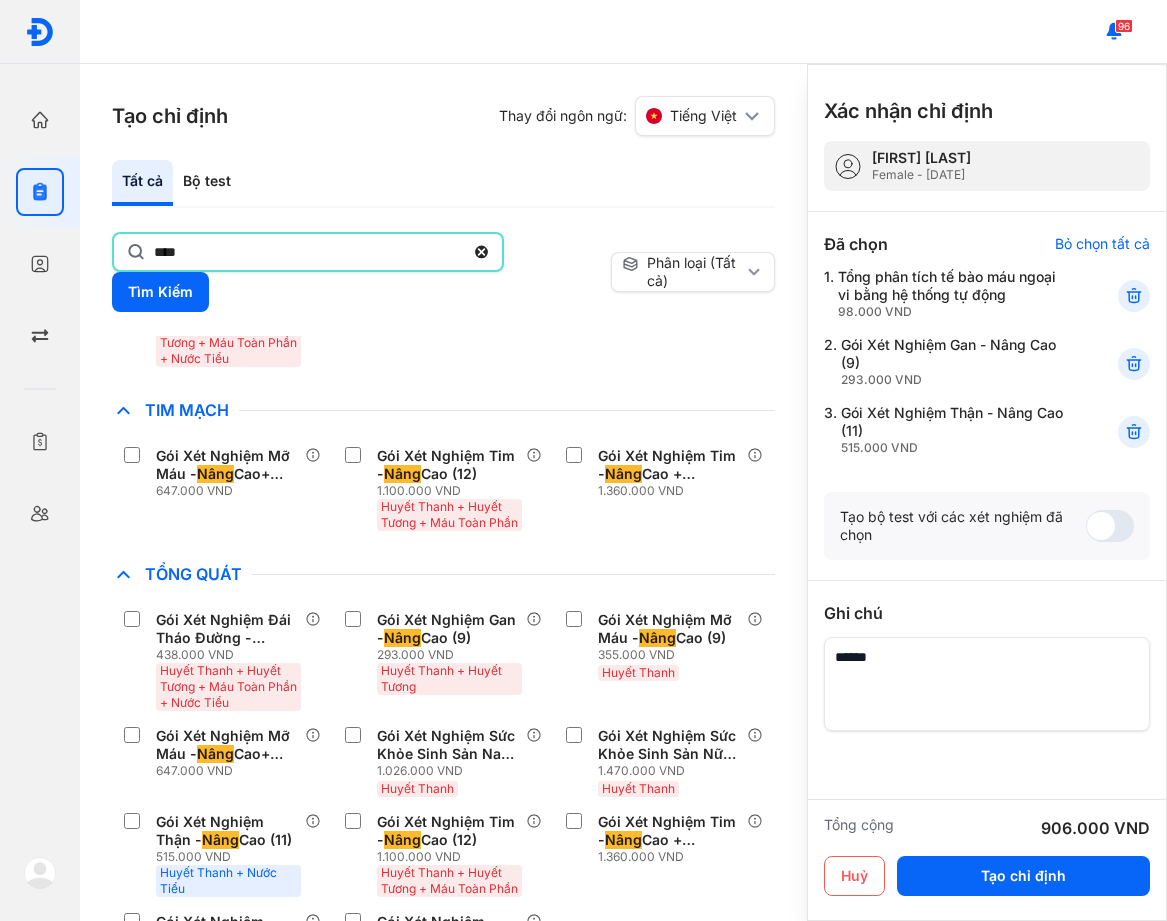 click on "****" 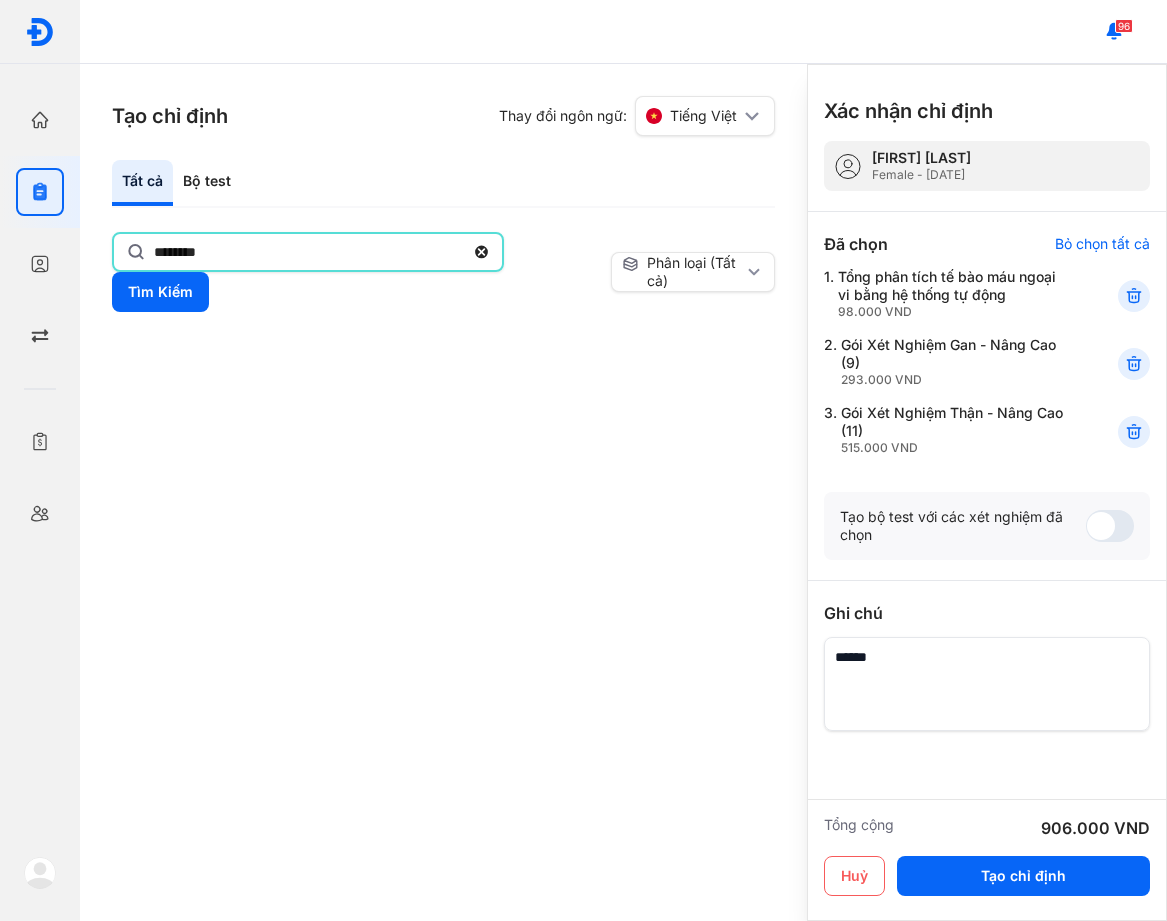scroll, scrollTop: 0, scrollLeft: 0, axis: both 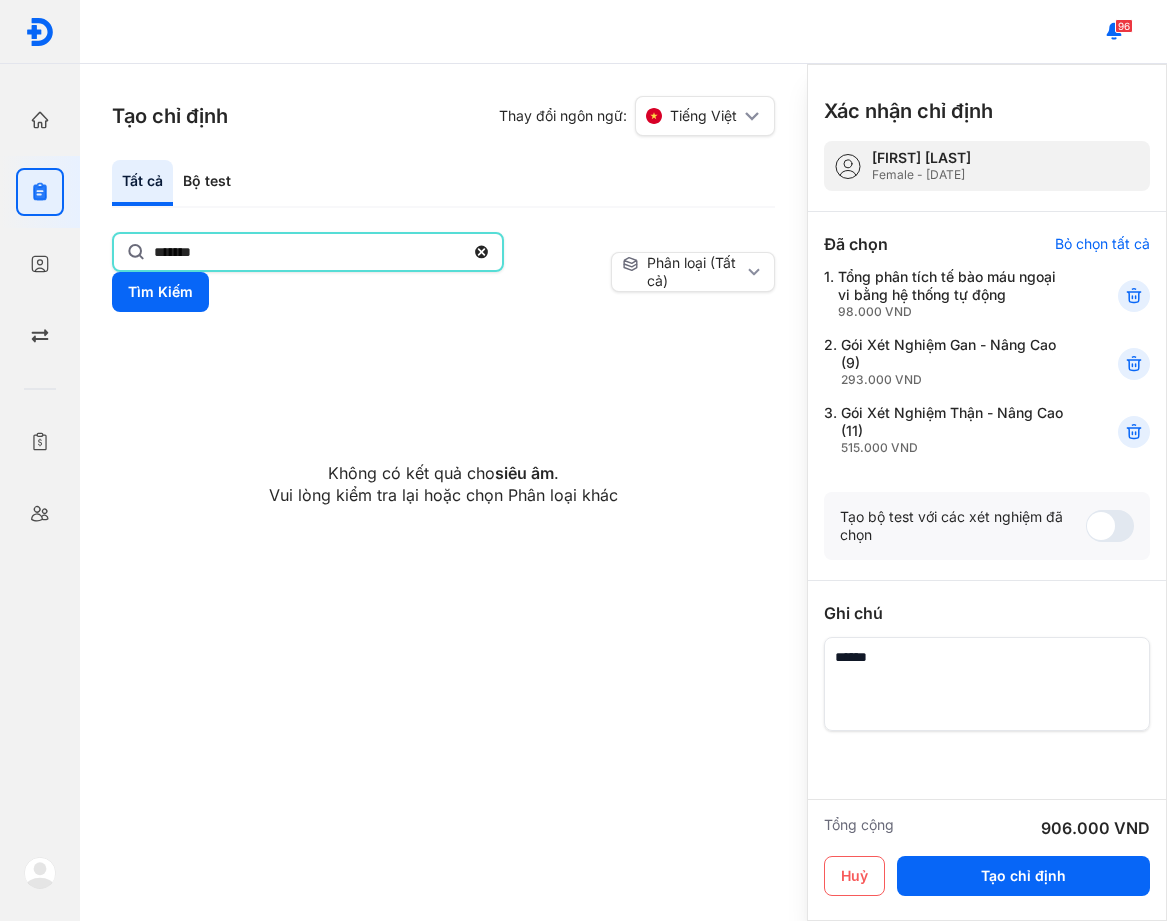 type on "*******" 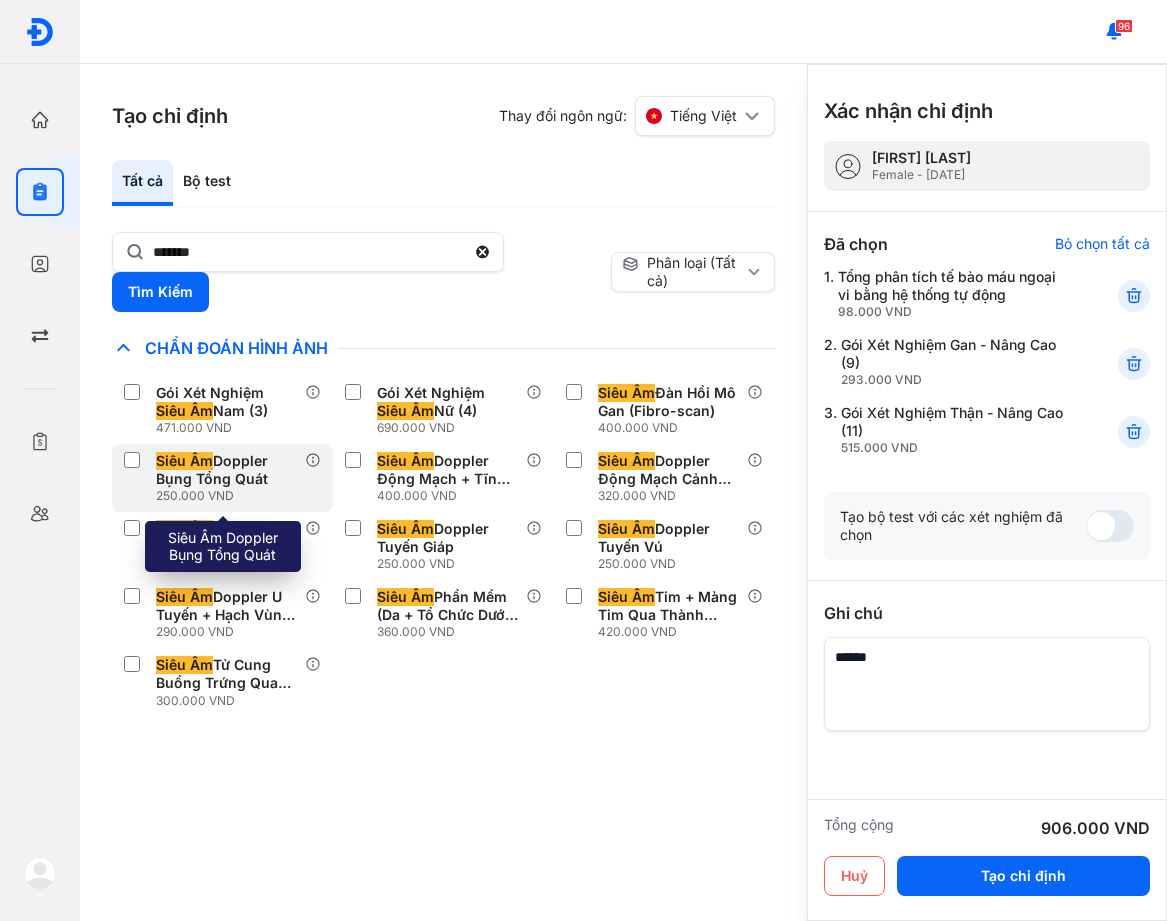 click on "Siêu Âm  Doppler Bụng Tổng Quát" at bounding box center (226, 470) 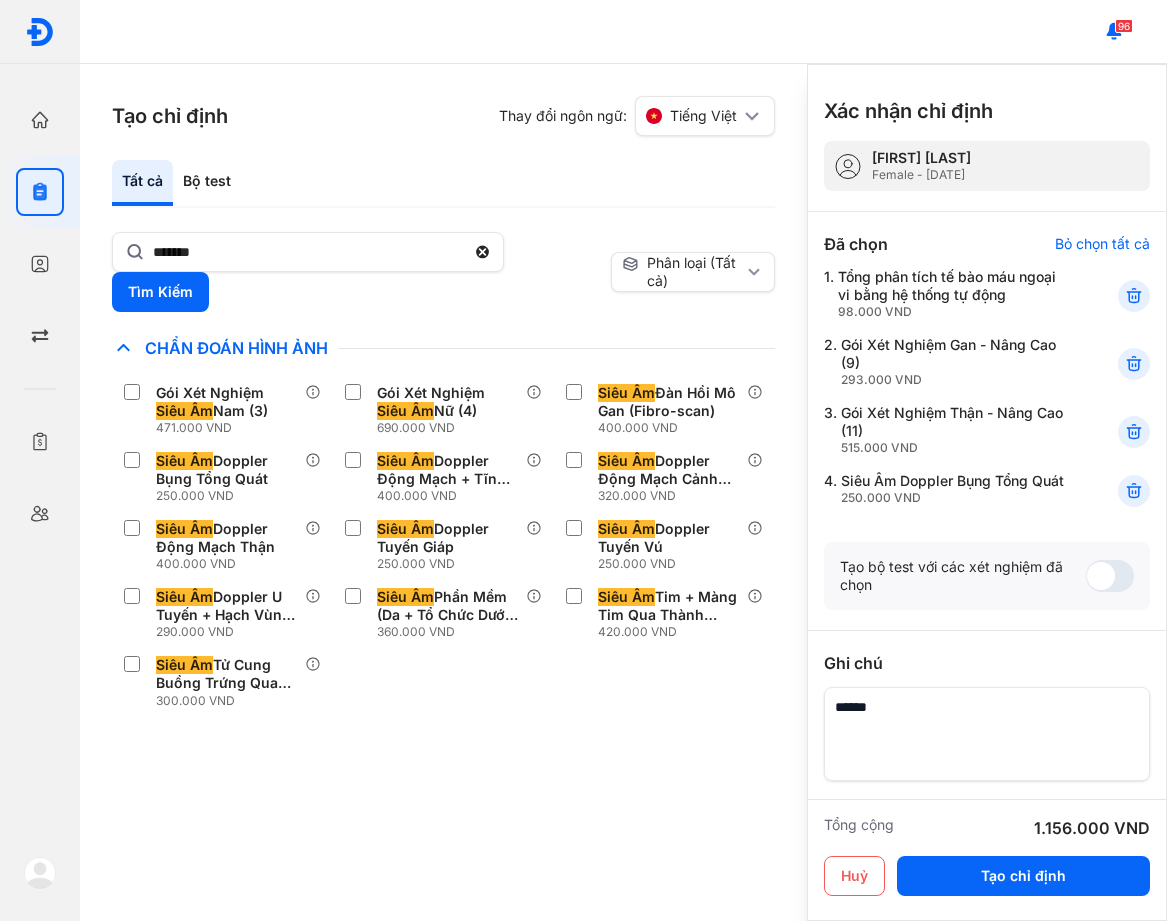 click on "Tất cả Bộ test" at bounding box center [443, 184] 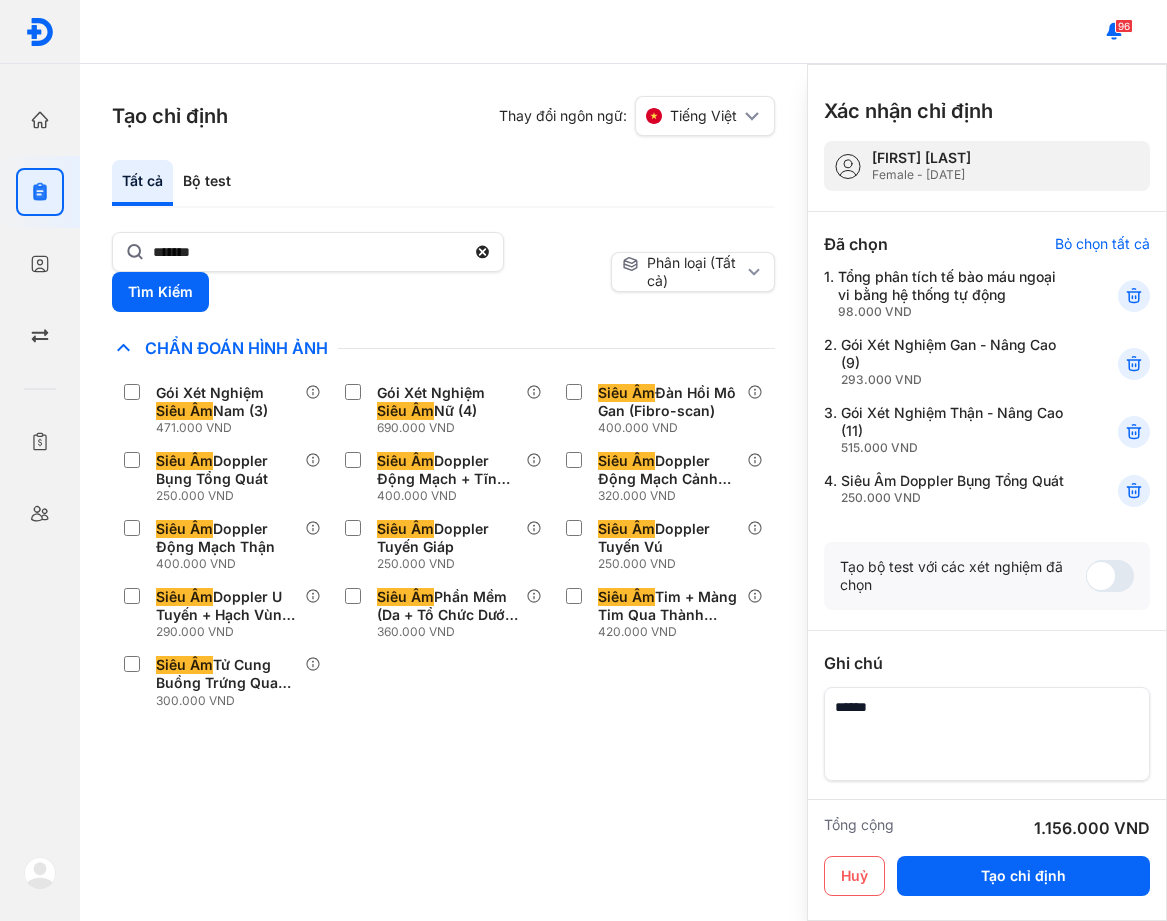 click on "Tất cả Bộ test" at bounding box center [443, 184] 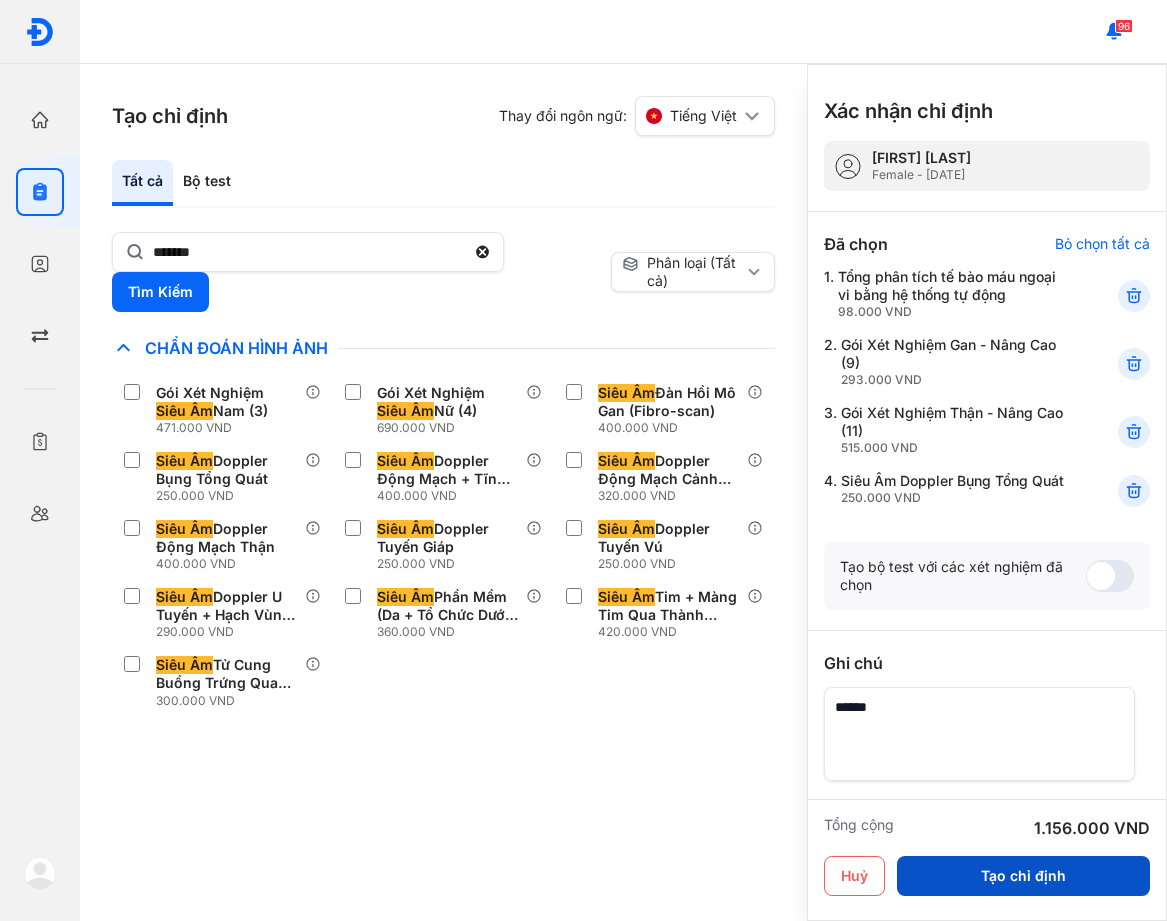 click on "Tạo chỉ định" at bounding box center [1023, 876] 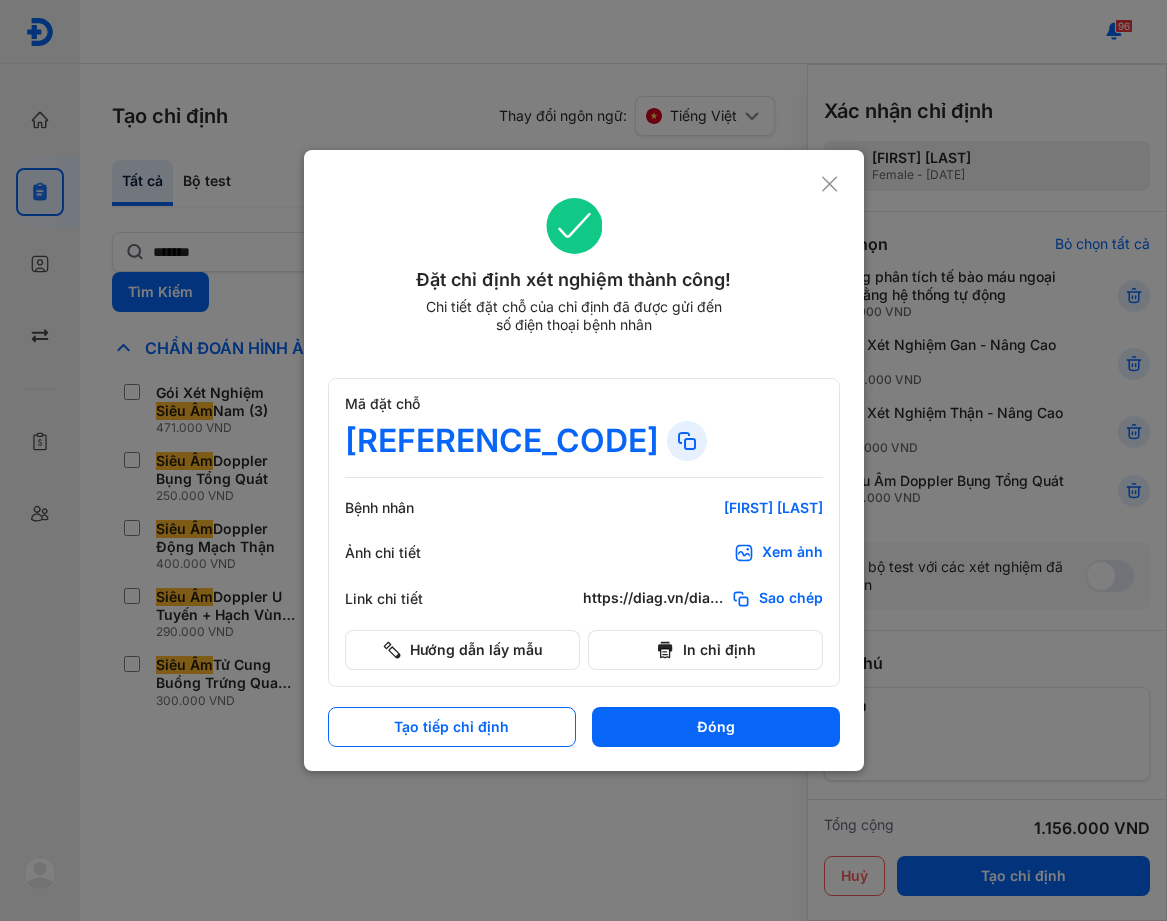 click 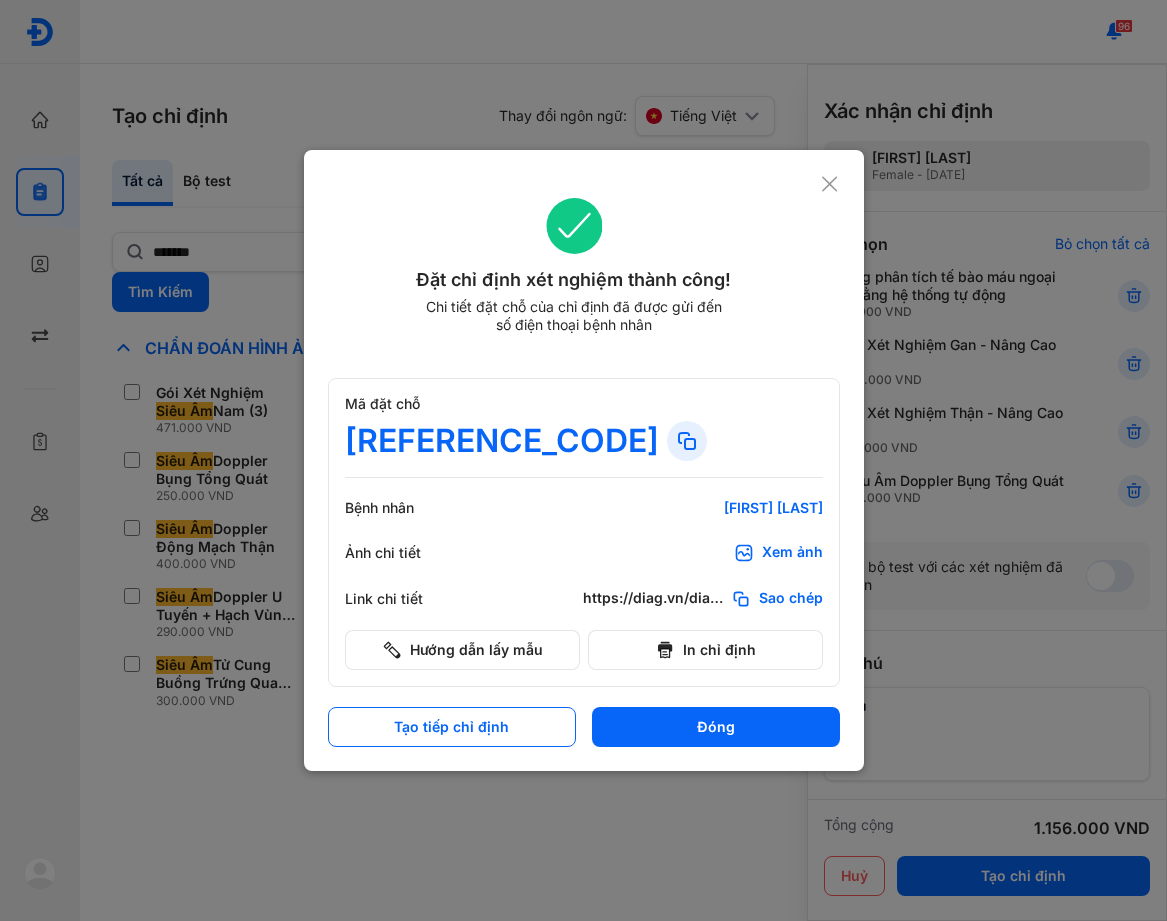 click 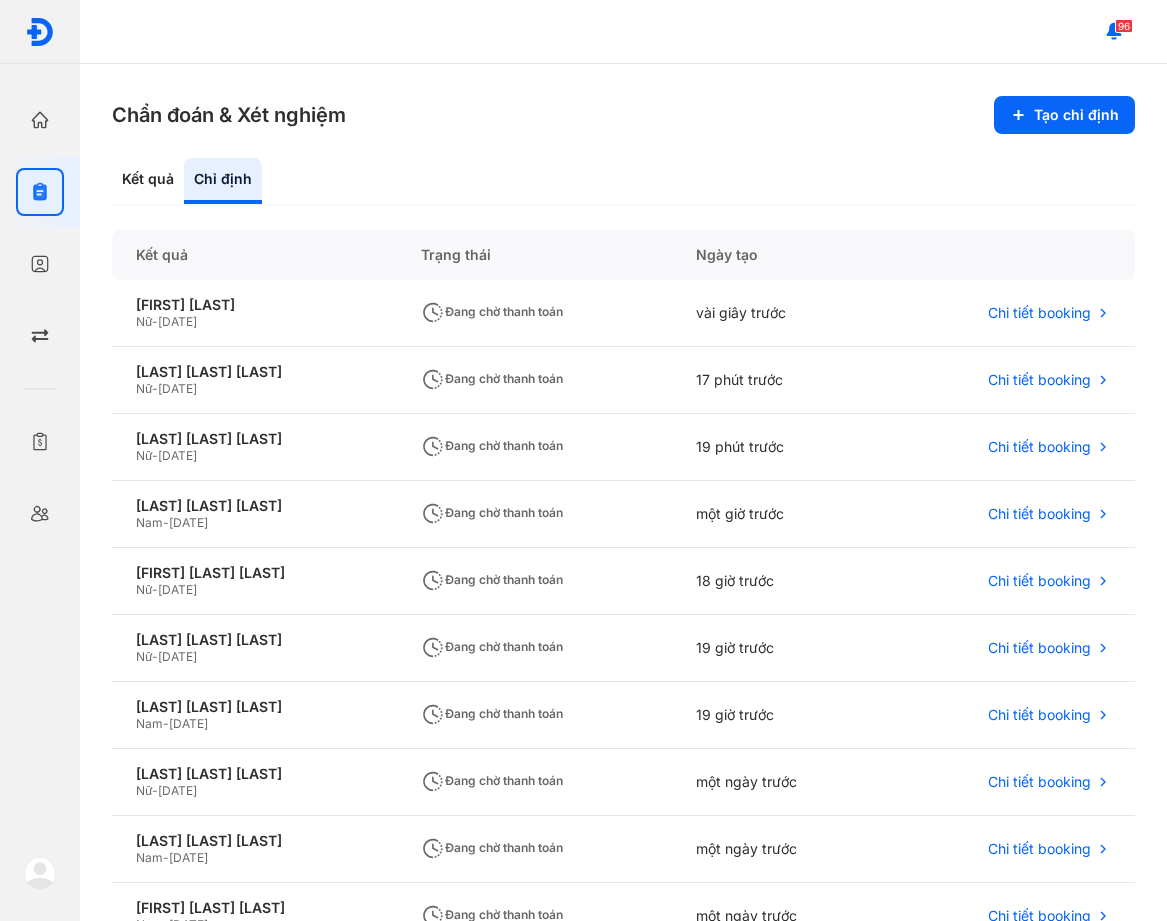 click on "Kết quả Chỉ định" at bounding box center [623, 182] 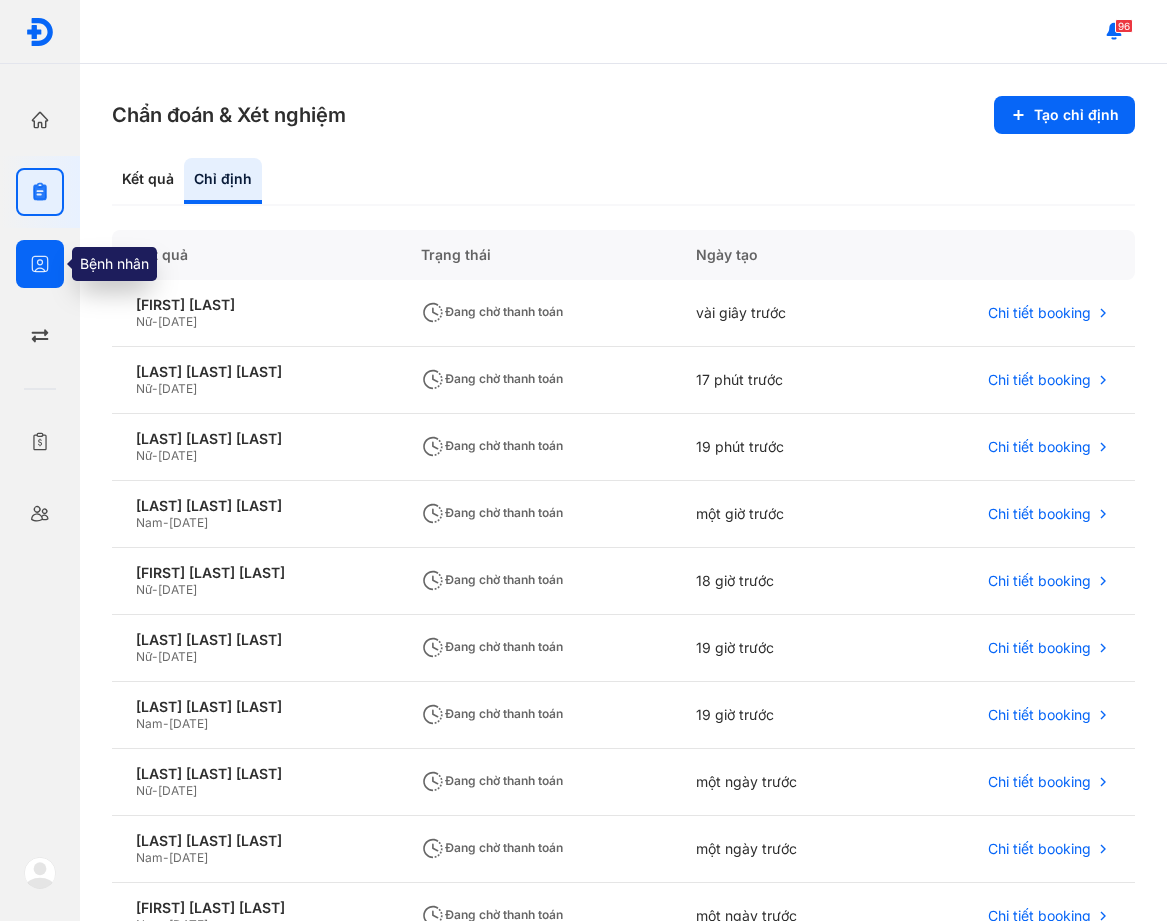 click at bounding box center [40, 264] 